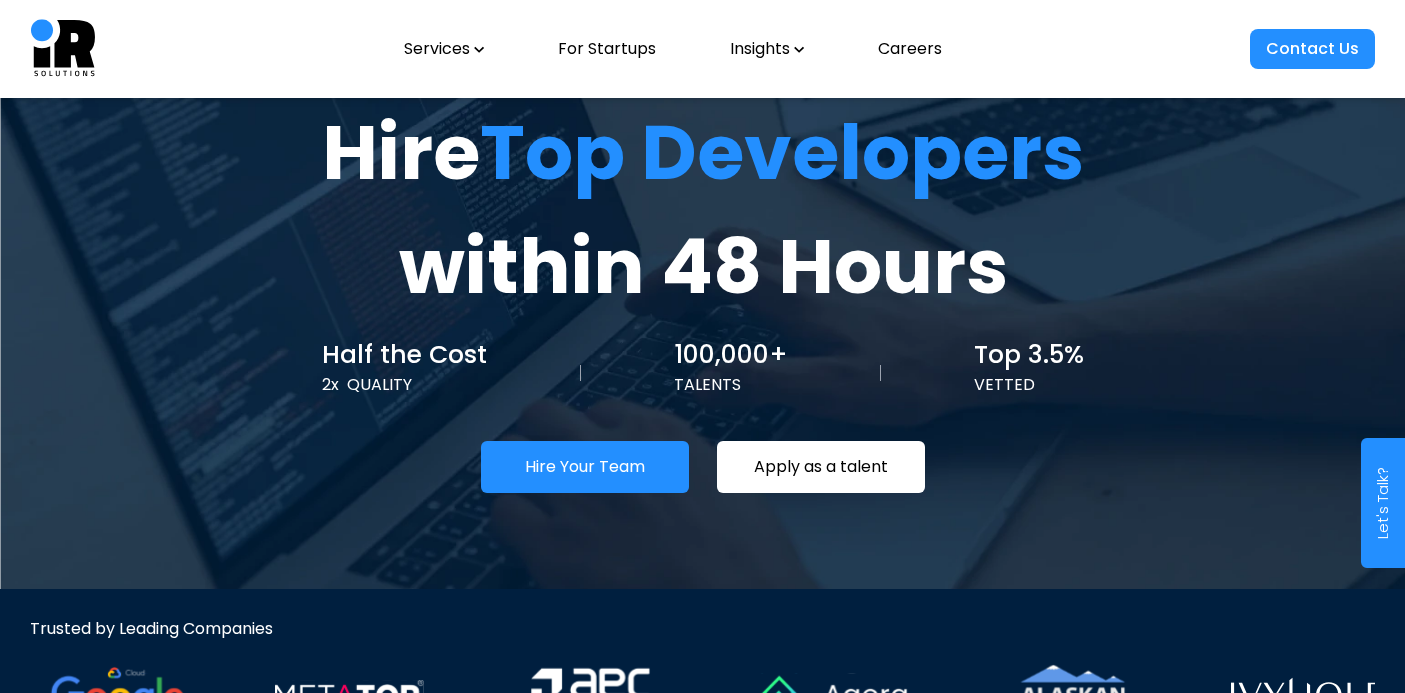 scroll, scrollTop: 33, scrollLeft: 0, axis: vertical 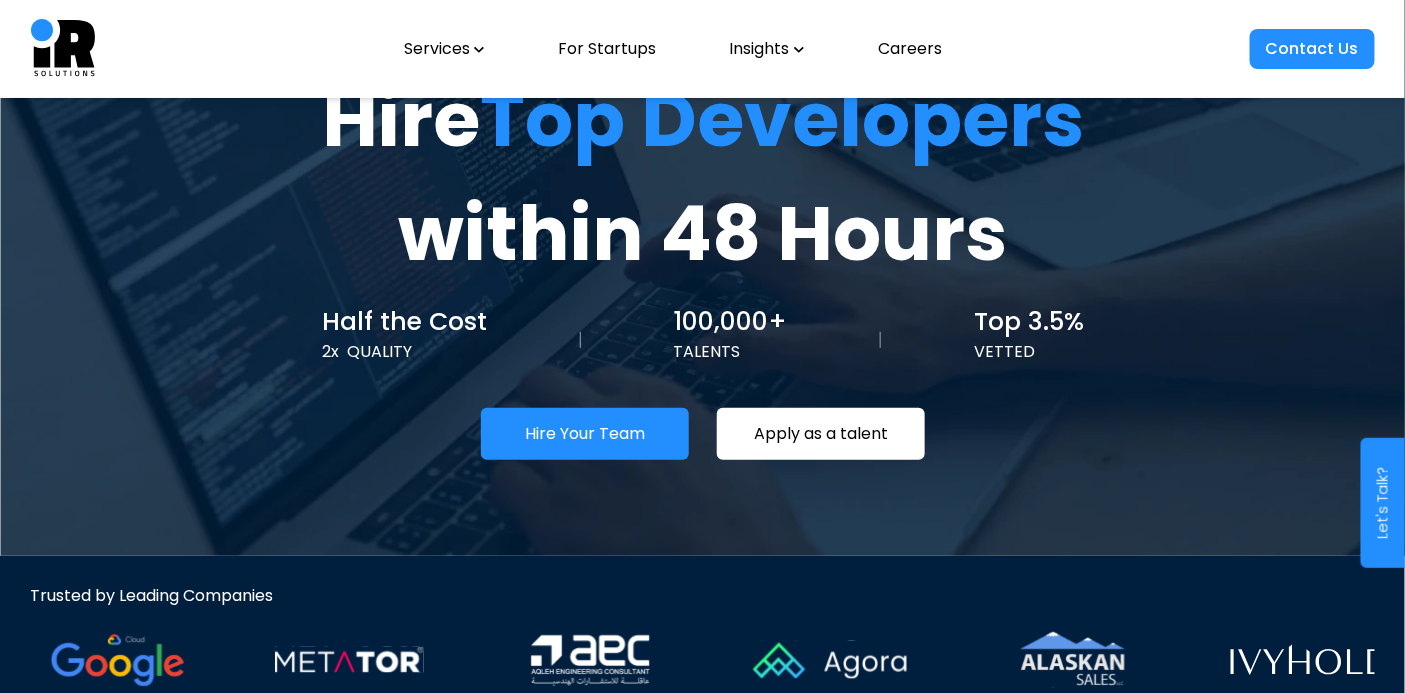 click 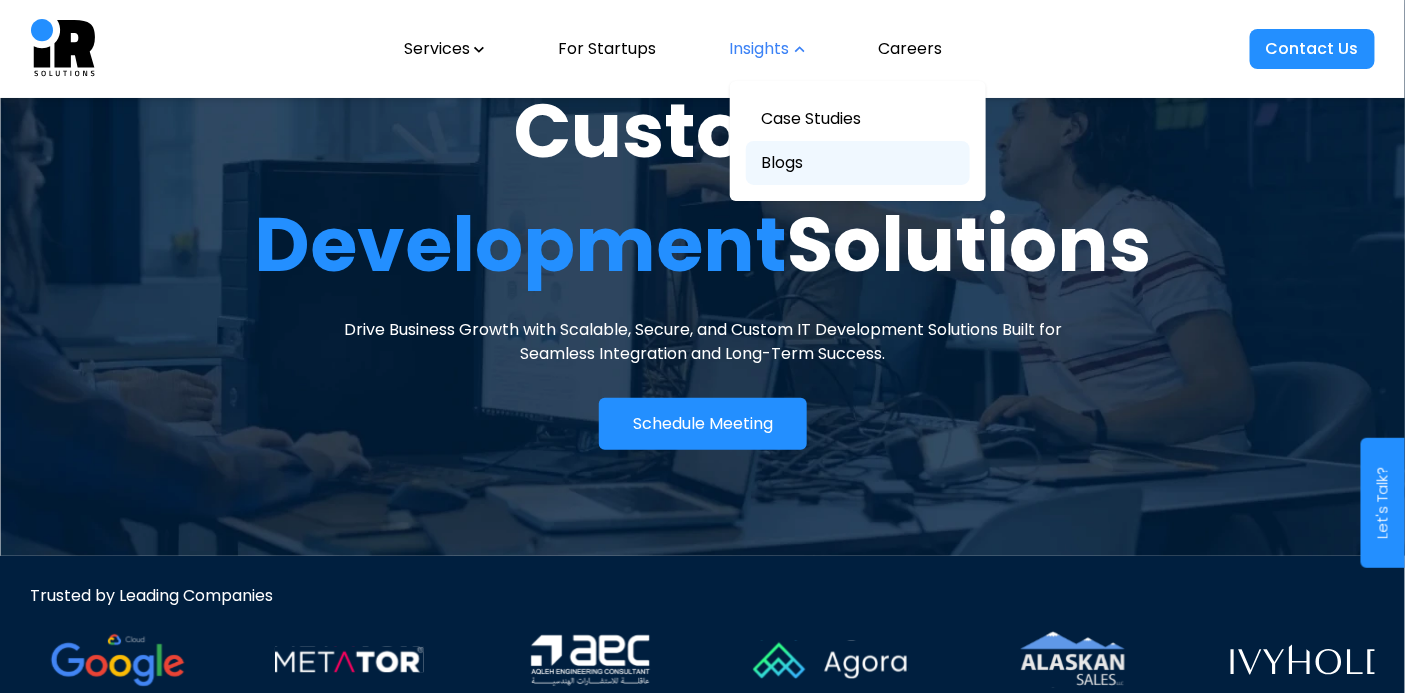 click on "Blogs" at bounding box center [858, 163] 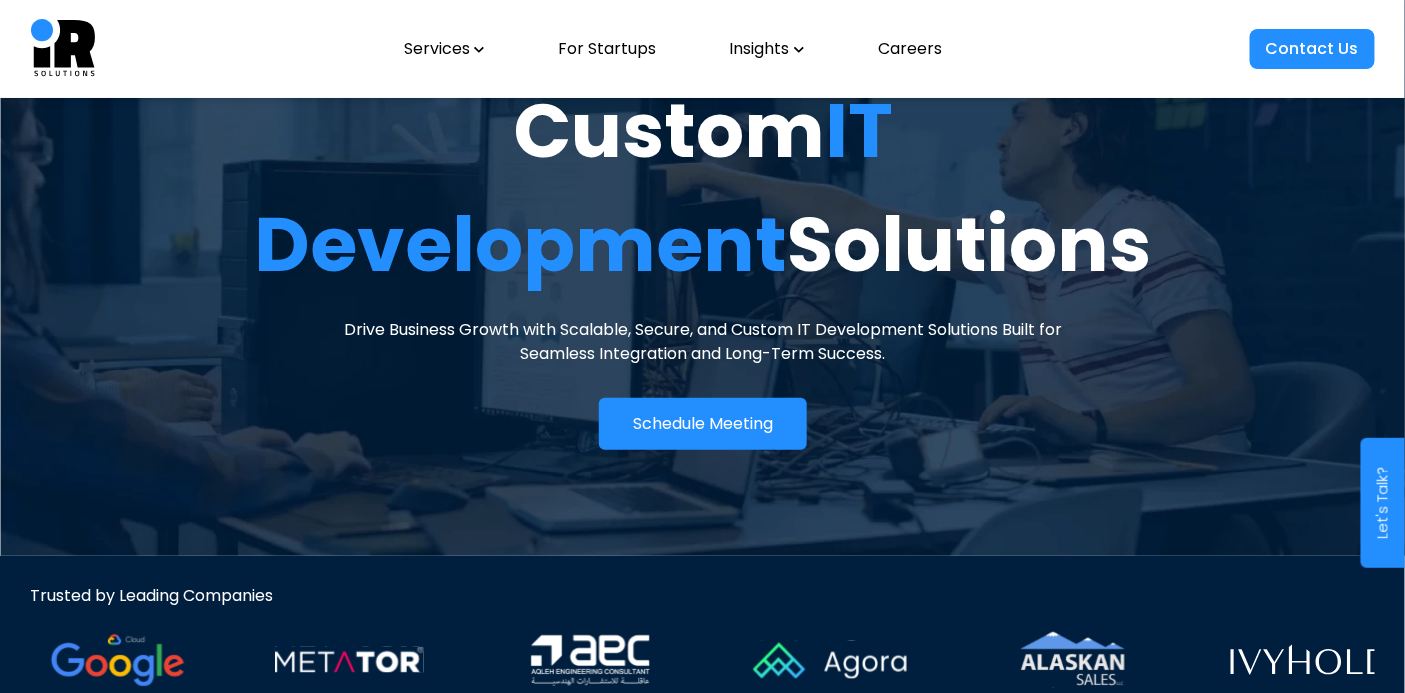 click on "Custom  IT      Development  Solutions    Drive Business Growth with Scalable, Secure, and Custom IT Development Solutions Built for Seamless Integration and Long-Term Success.  Schedule Meeting" at bounding box center (703, 261) 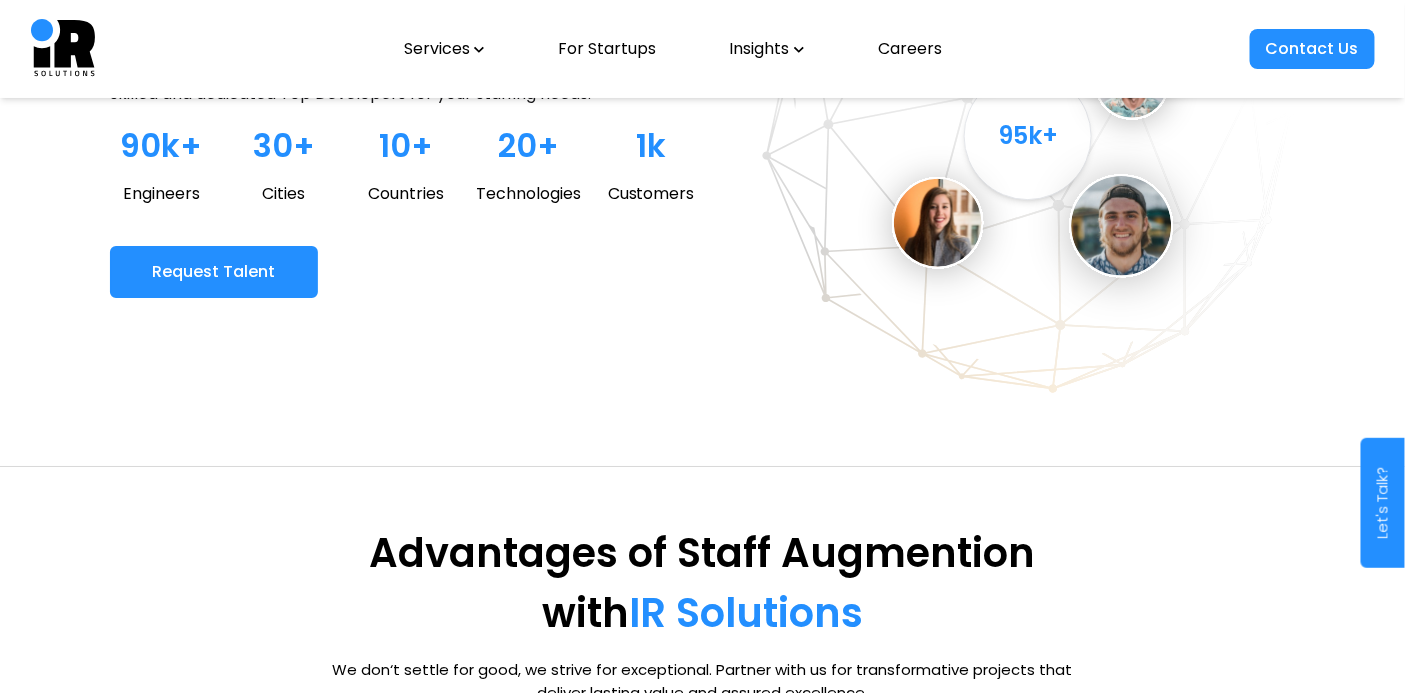 scroll, scrollTop: 1567, scrollLeft: 0, axis: vertical 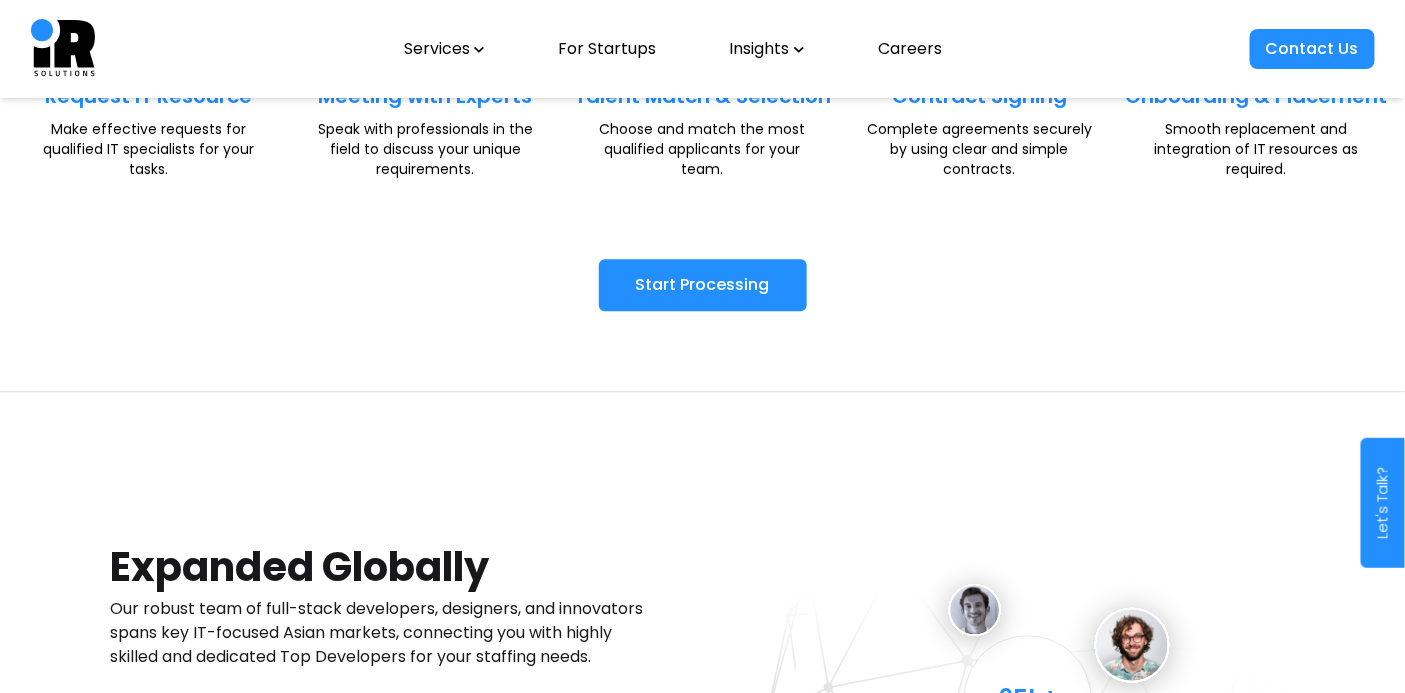 click on "Insights" at bounding box center [767, 49] 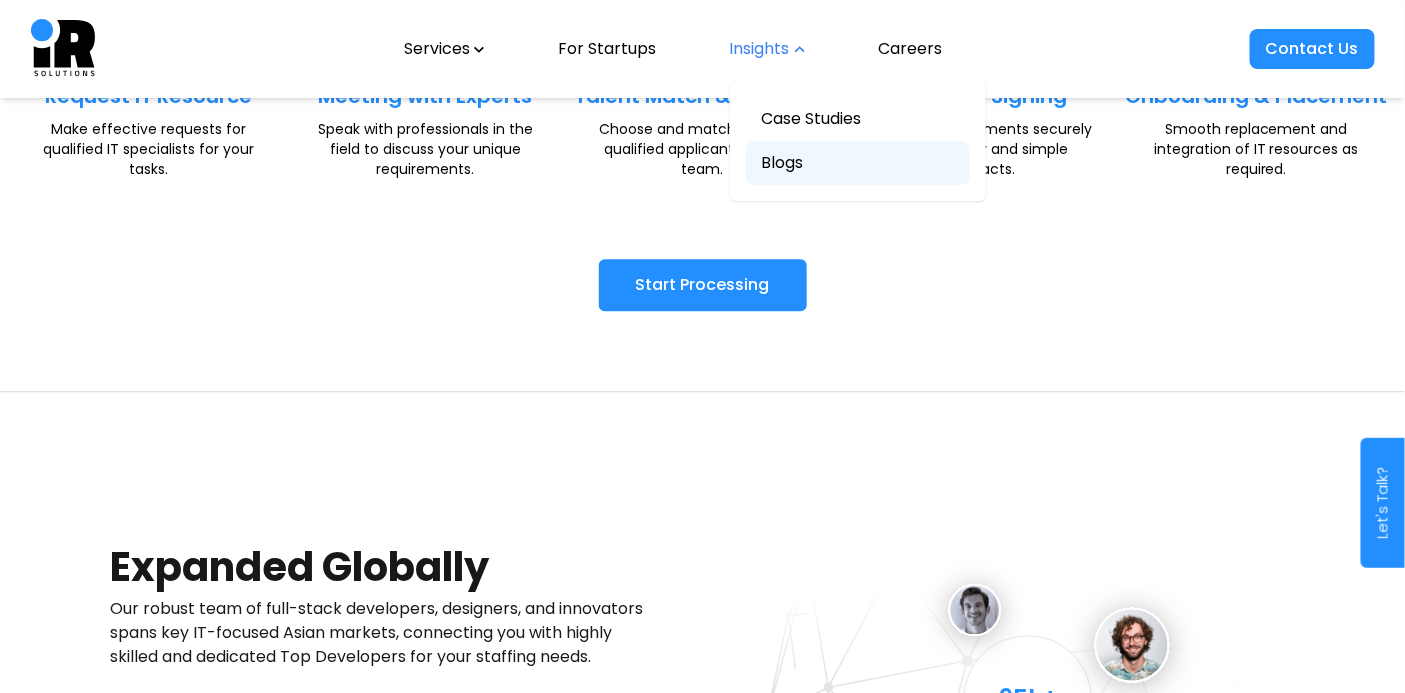 click on "Blogs" at bounding box center [858, 163] 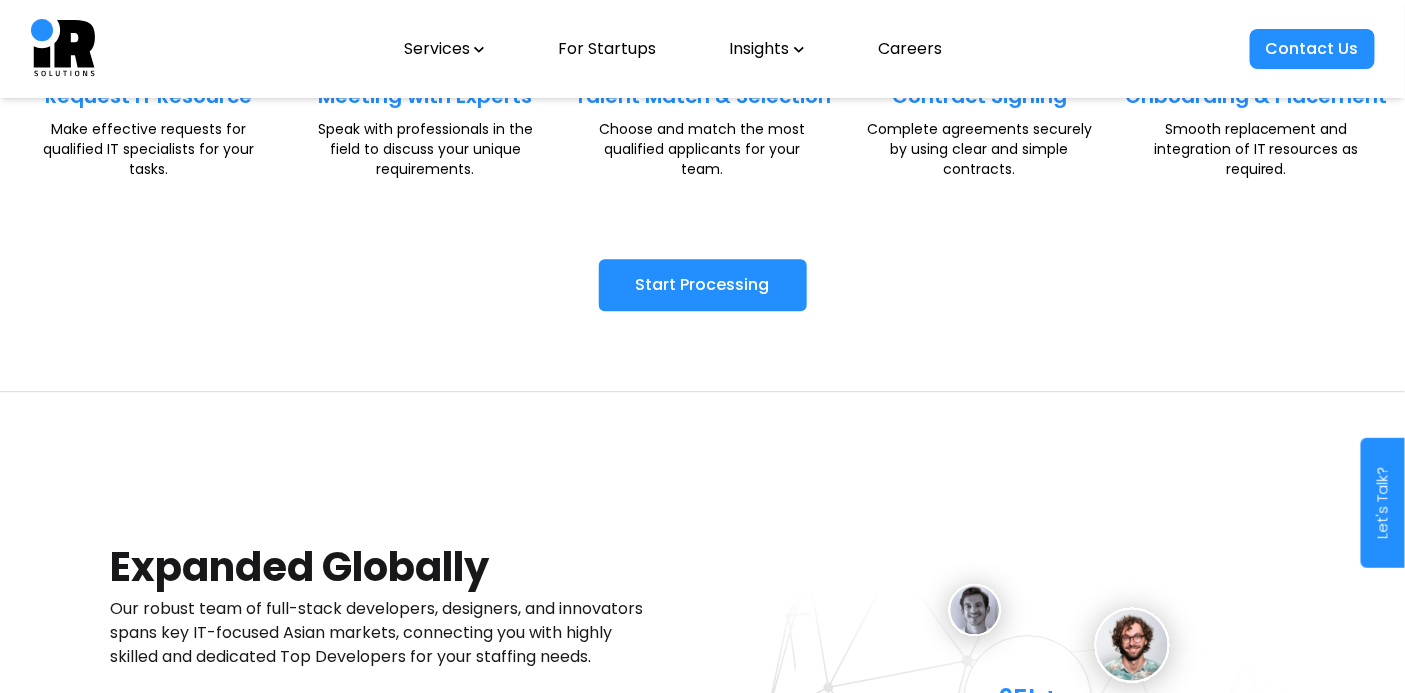 scroll, scrollTop: 0, scrollLeft: 0, axis: both 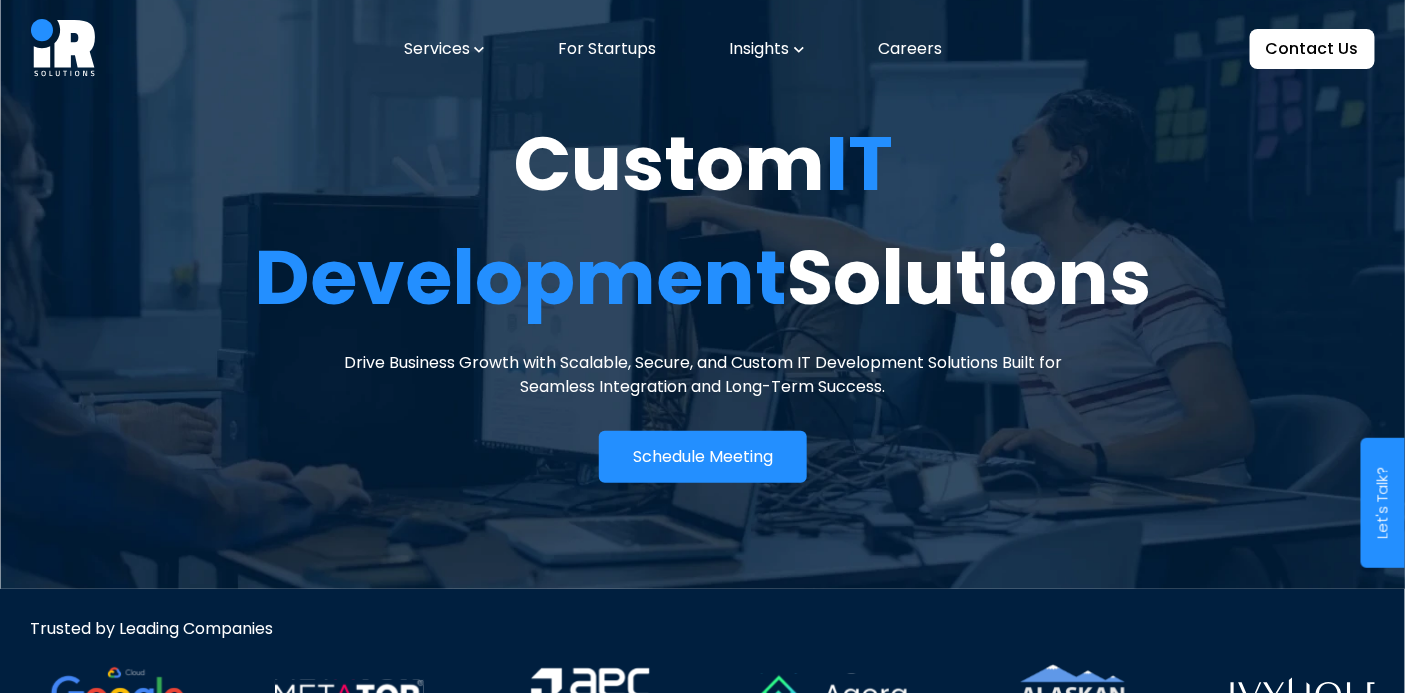click on "Custom  IT      Development  Solutions    Drive Business Growth with Scalable, Secure, and Custom IT Development Solutions Built for Seamless Integration and Long-Term Success.  Schedule Meeting" at bounding box center (703, 294) 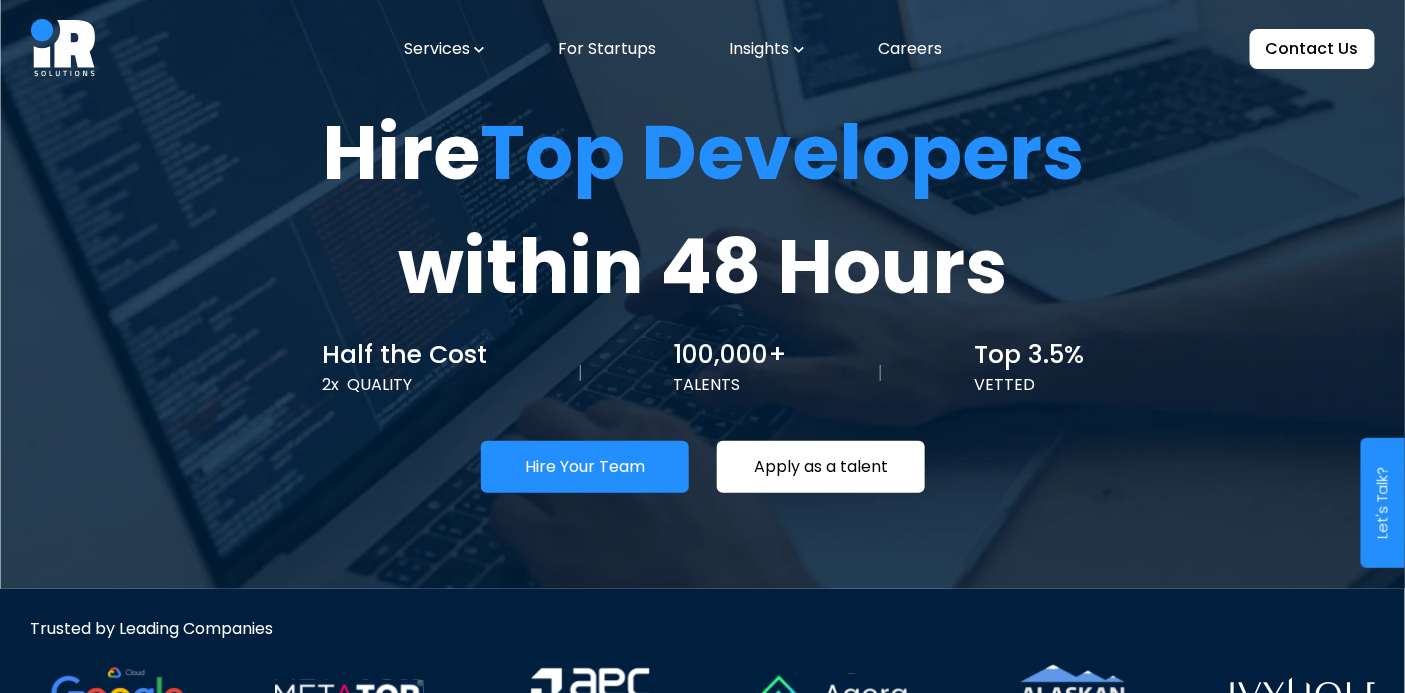 click on "Insights" at bounding box center [767, 49] 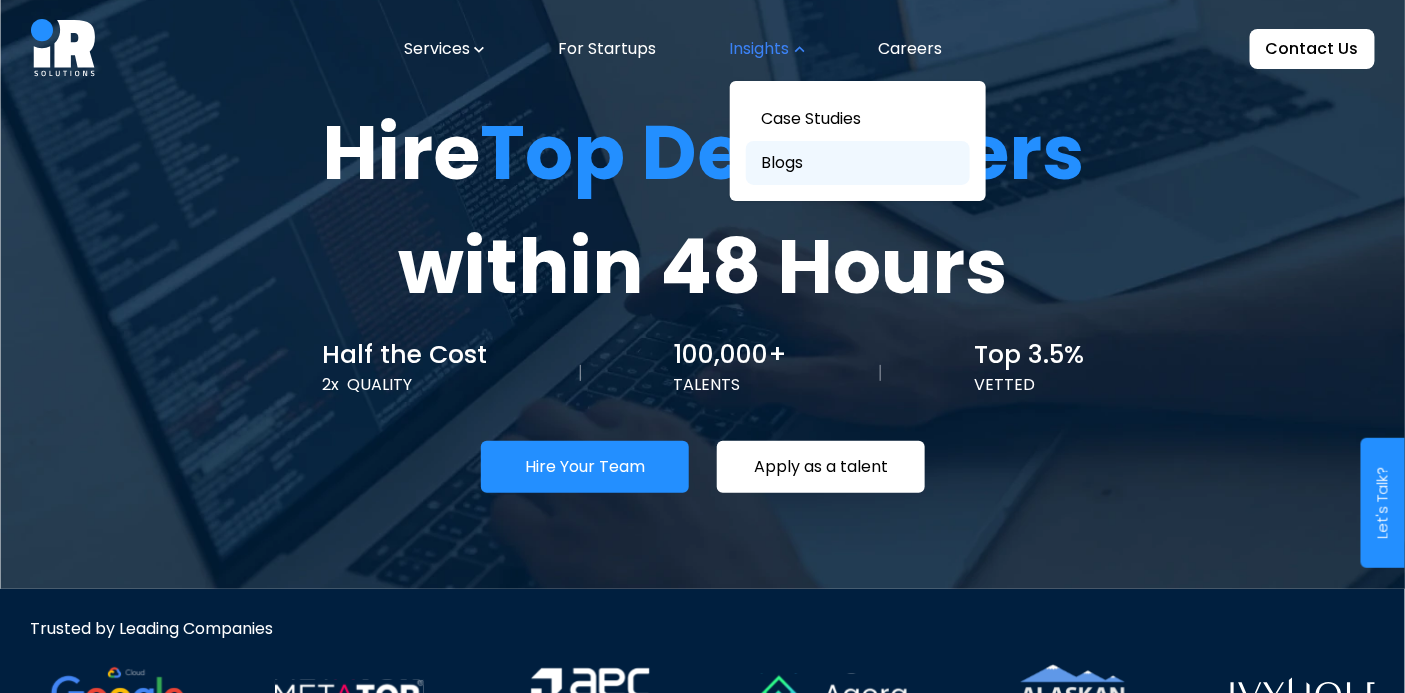 click on "Blogs" at bounding box center [858, 163] 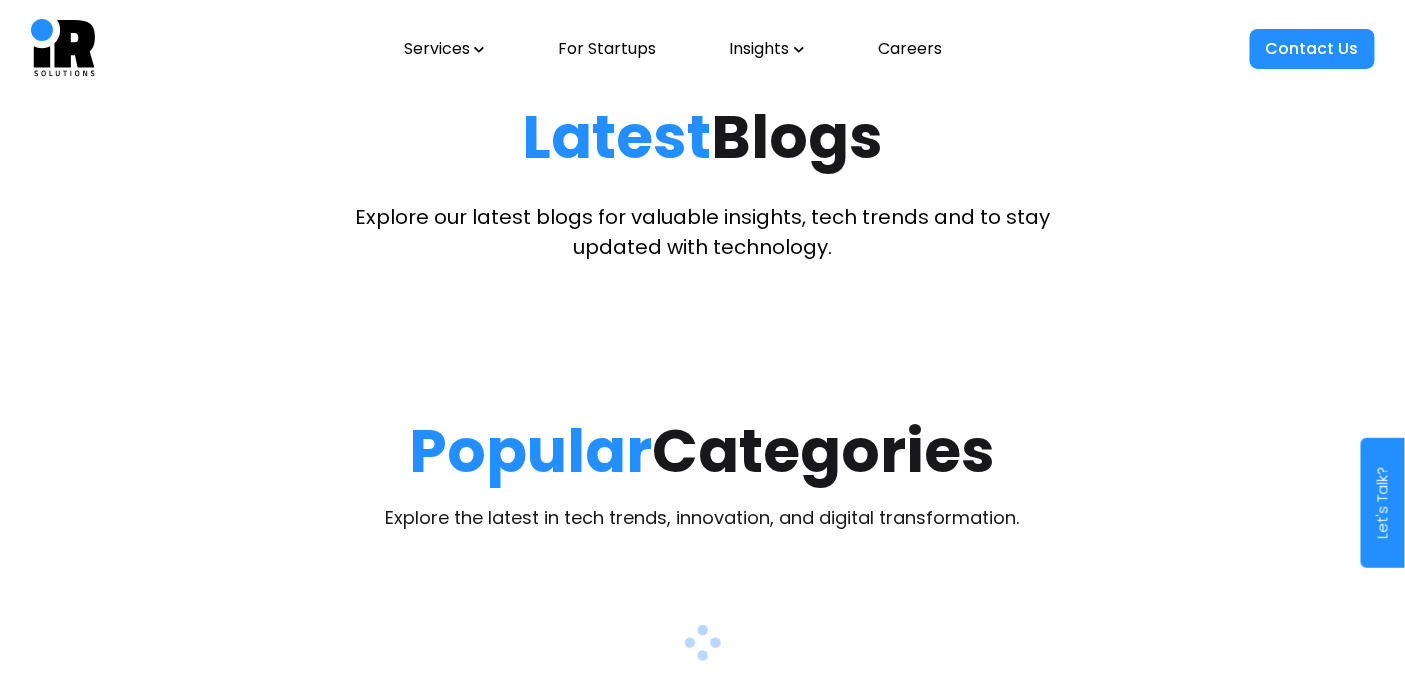 scroll, scrollTop: 67, scrollLeft: 0, axis: vertical 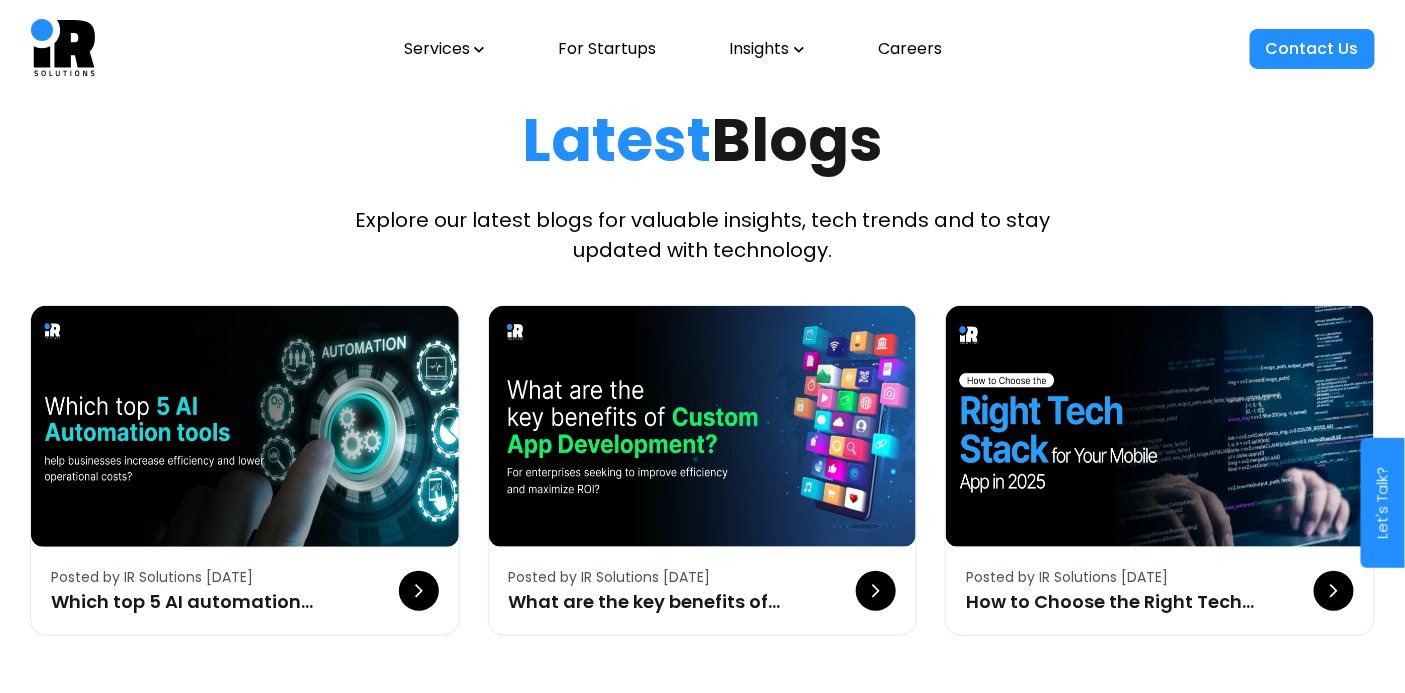 click at bounding box center (245, 426) 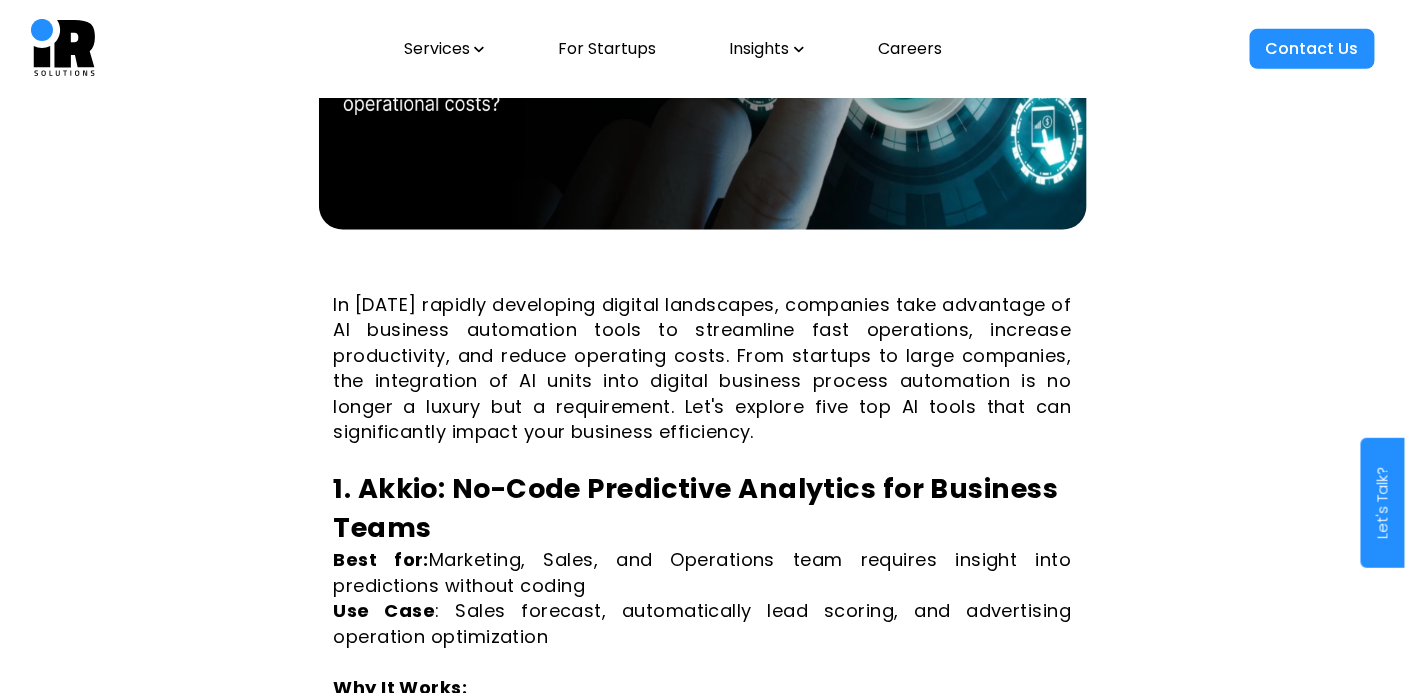 scroll, scrollTop: 533, scrollLeft: 0, axis: vertical 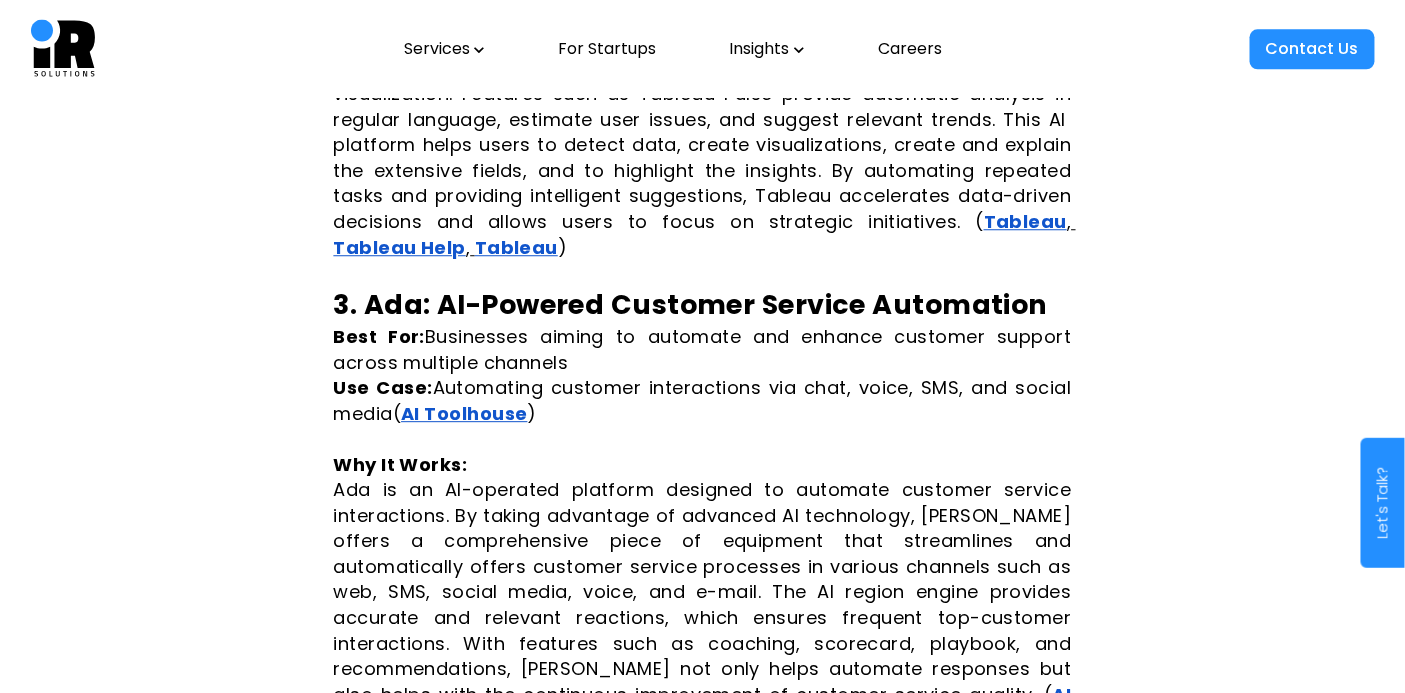 click on "Use Case:" at bounding box center [383, 387] 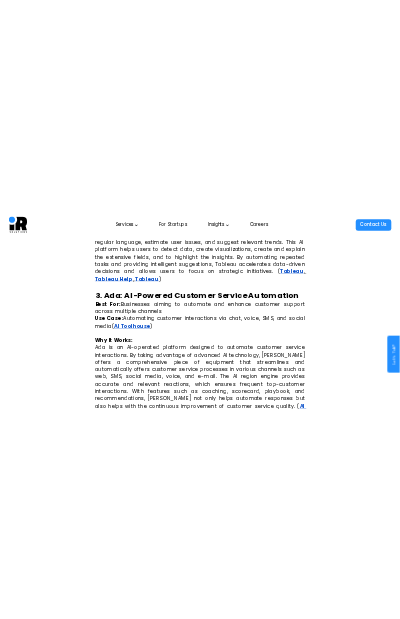 scroll, scrollTop: 1686, scrollLeft: 0, axis: vertical 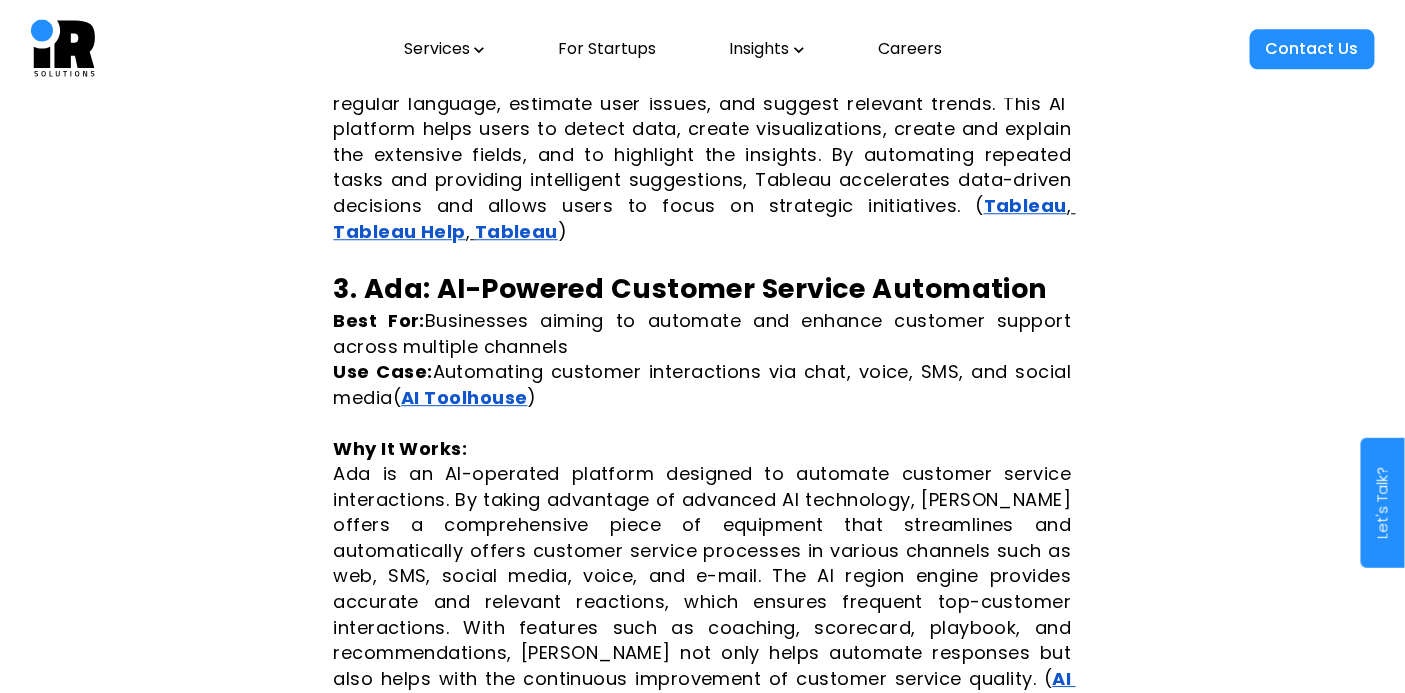 click on "Use Case:" at bounding box center [383, 371] 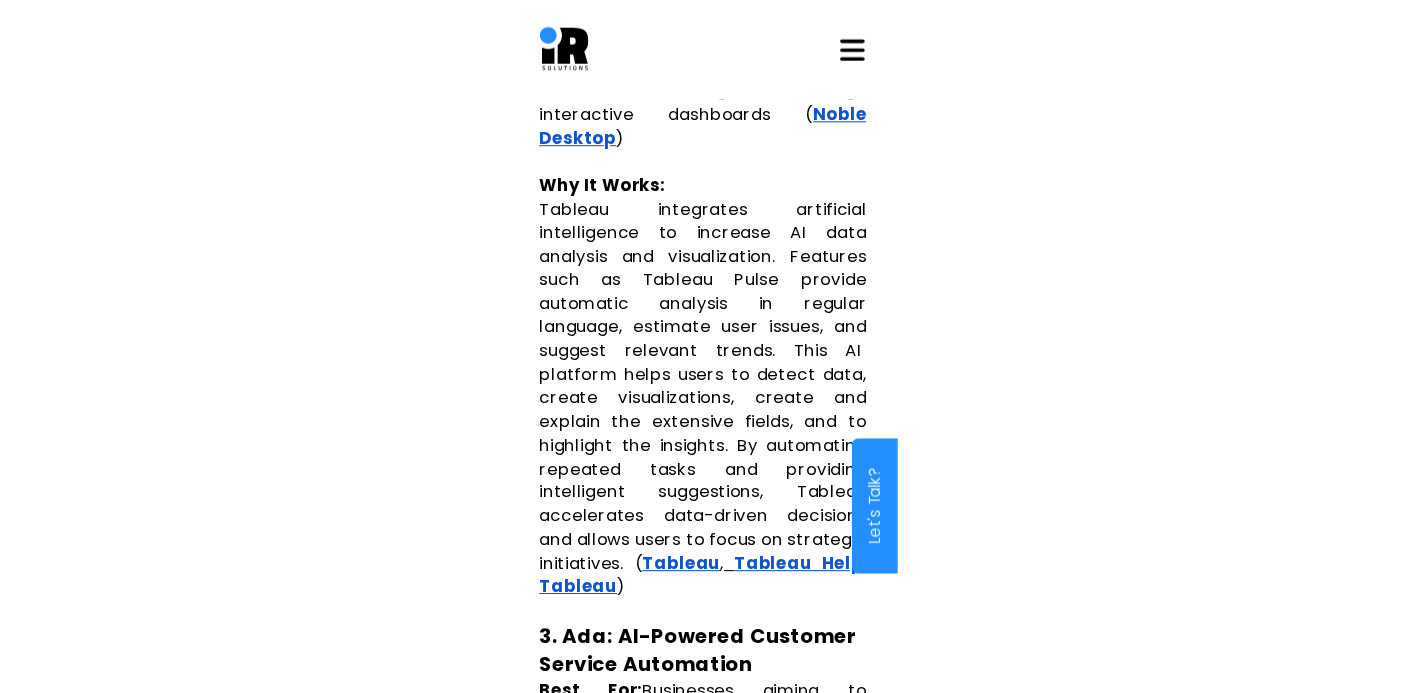 scroll, scrollTop: 1686, scrollLeft: 0, axis: vertical 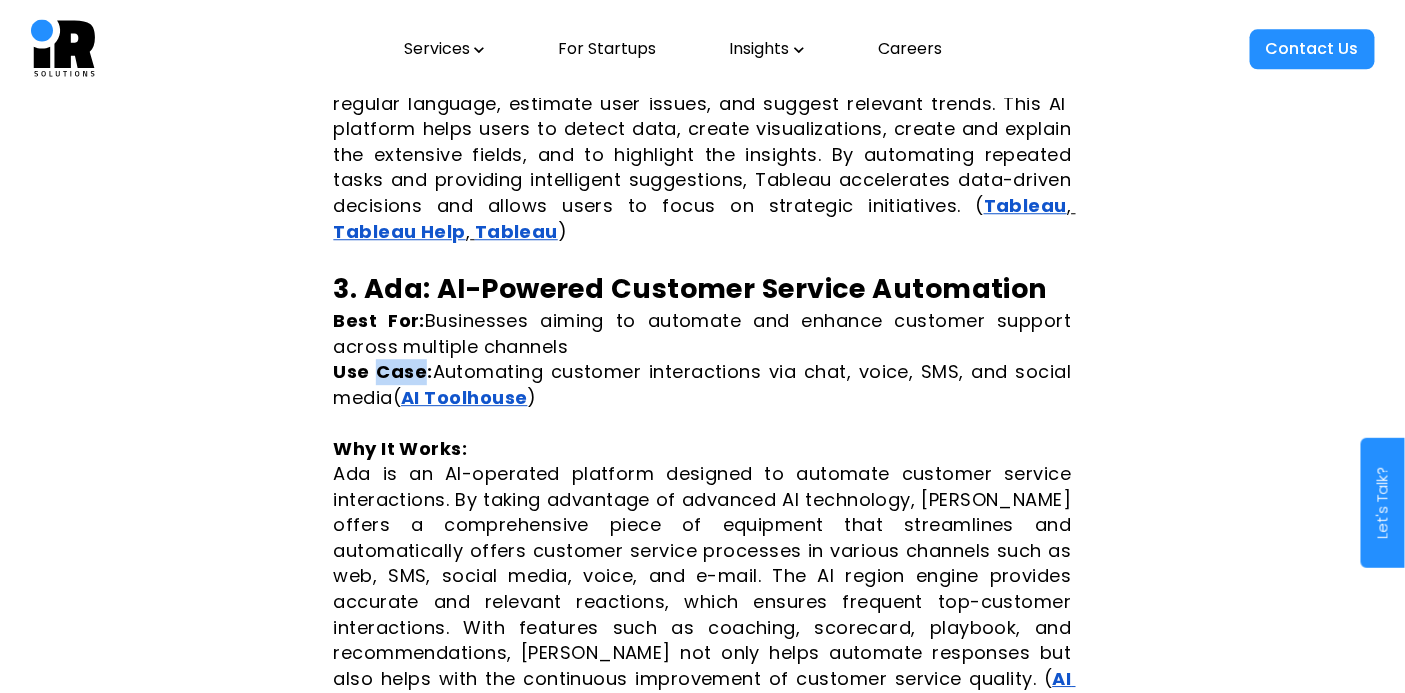 click on "Services" at bounding box center [444, 49] 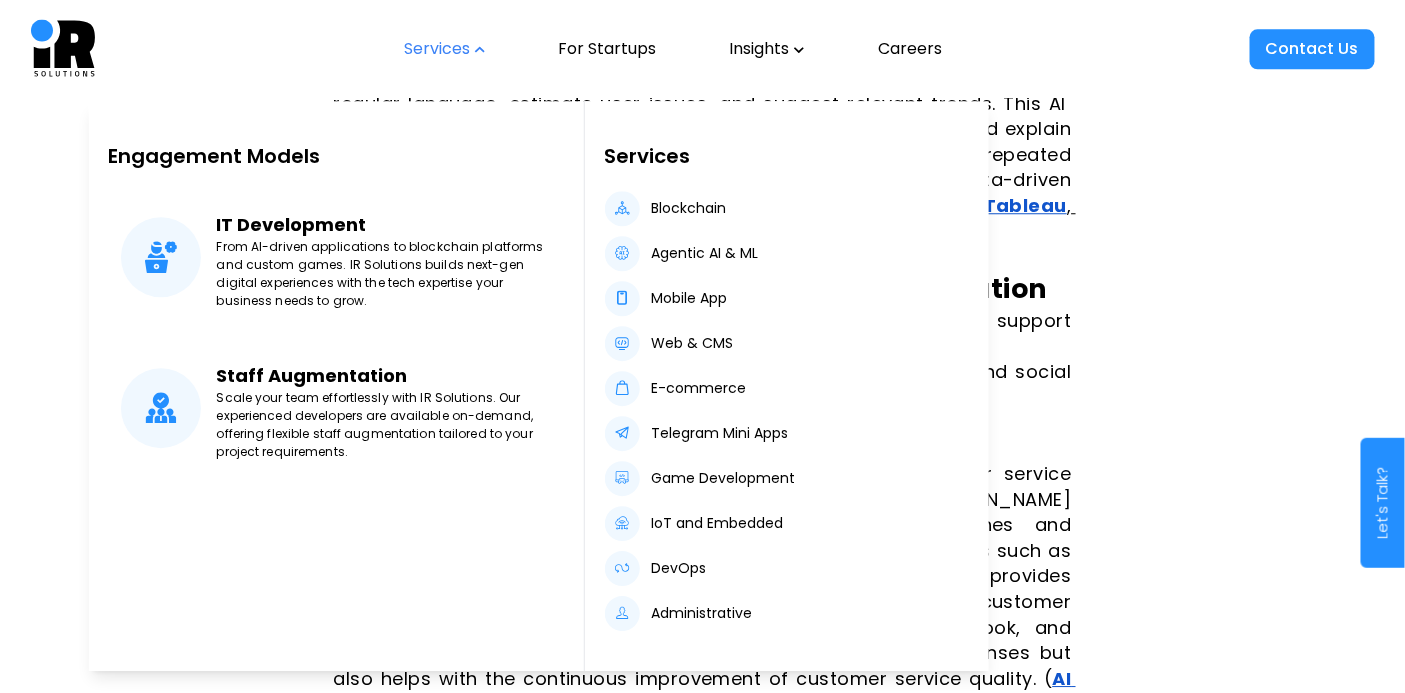 click on "Insights" at bounding box center (767, 49) 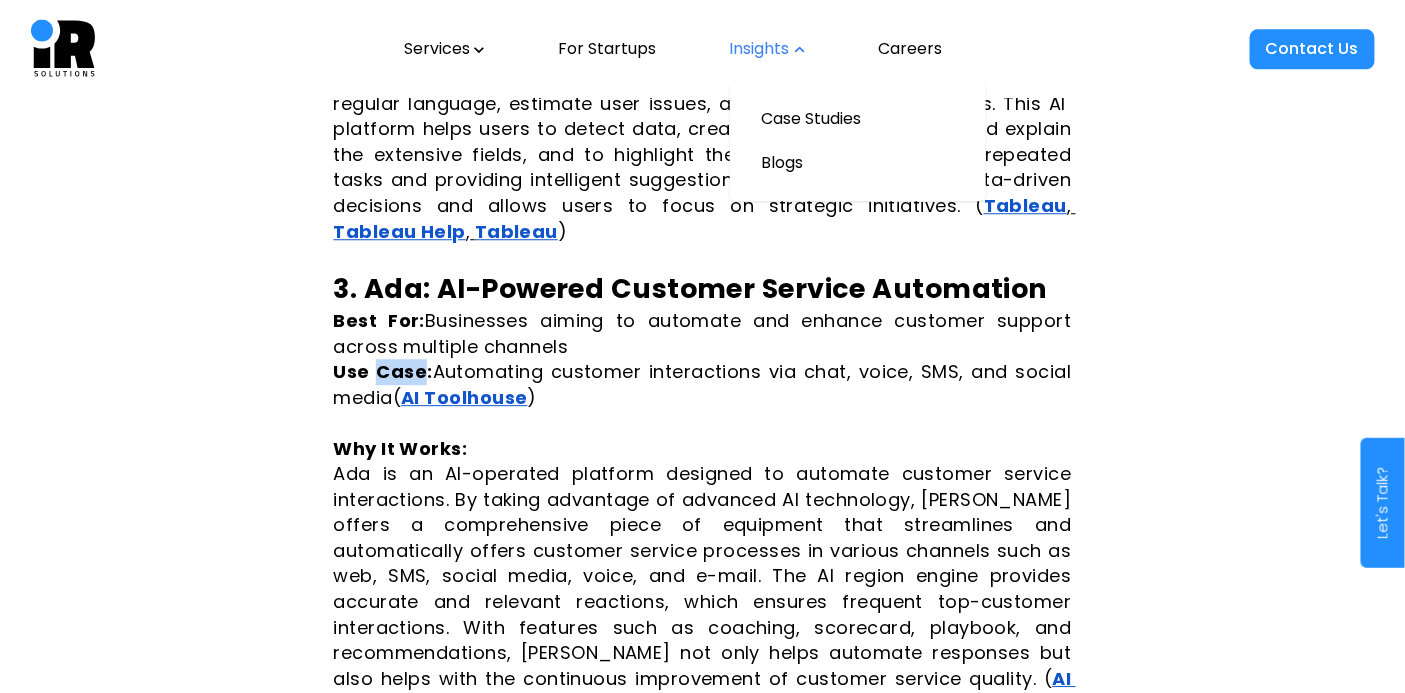 click on "Blogs" at bounding box center [858, 163] 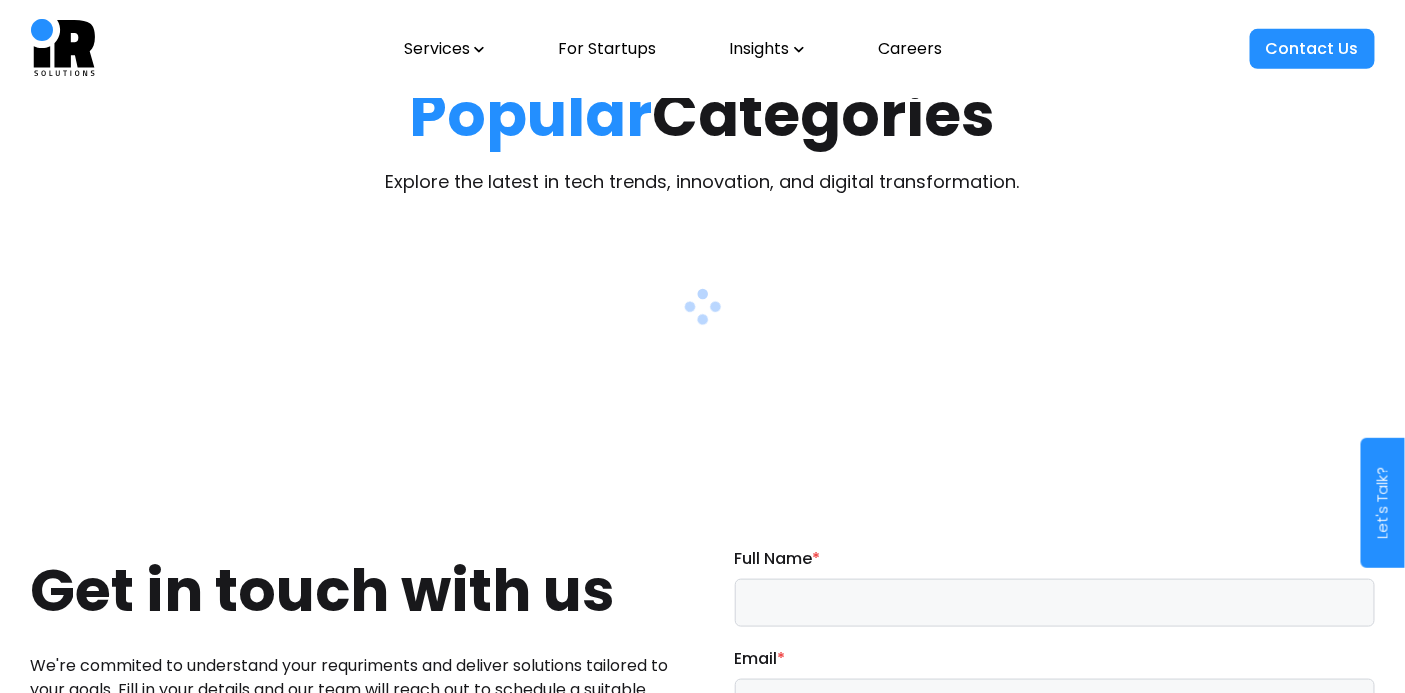 scroll, scrollTop: 394, scrollLeft: 0, axis: vertical 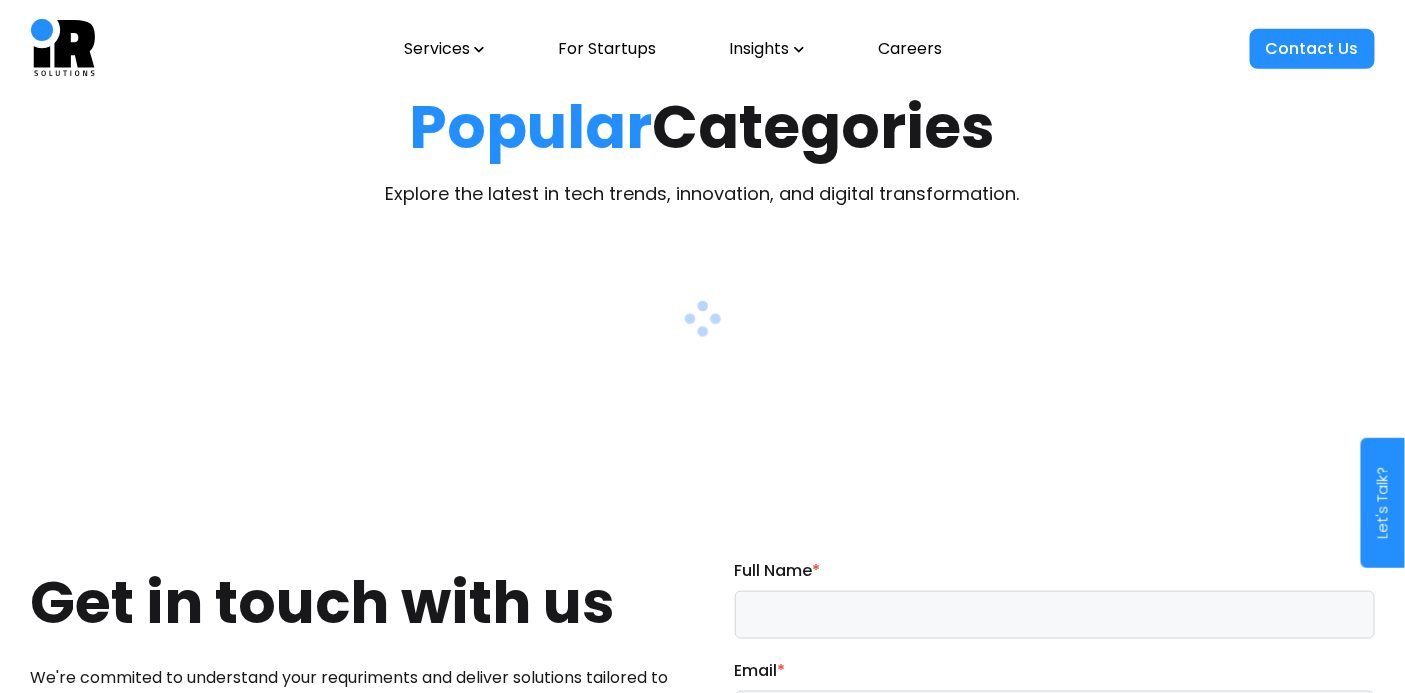 click on "Services" at bounding box center [444, 49] 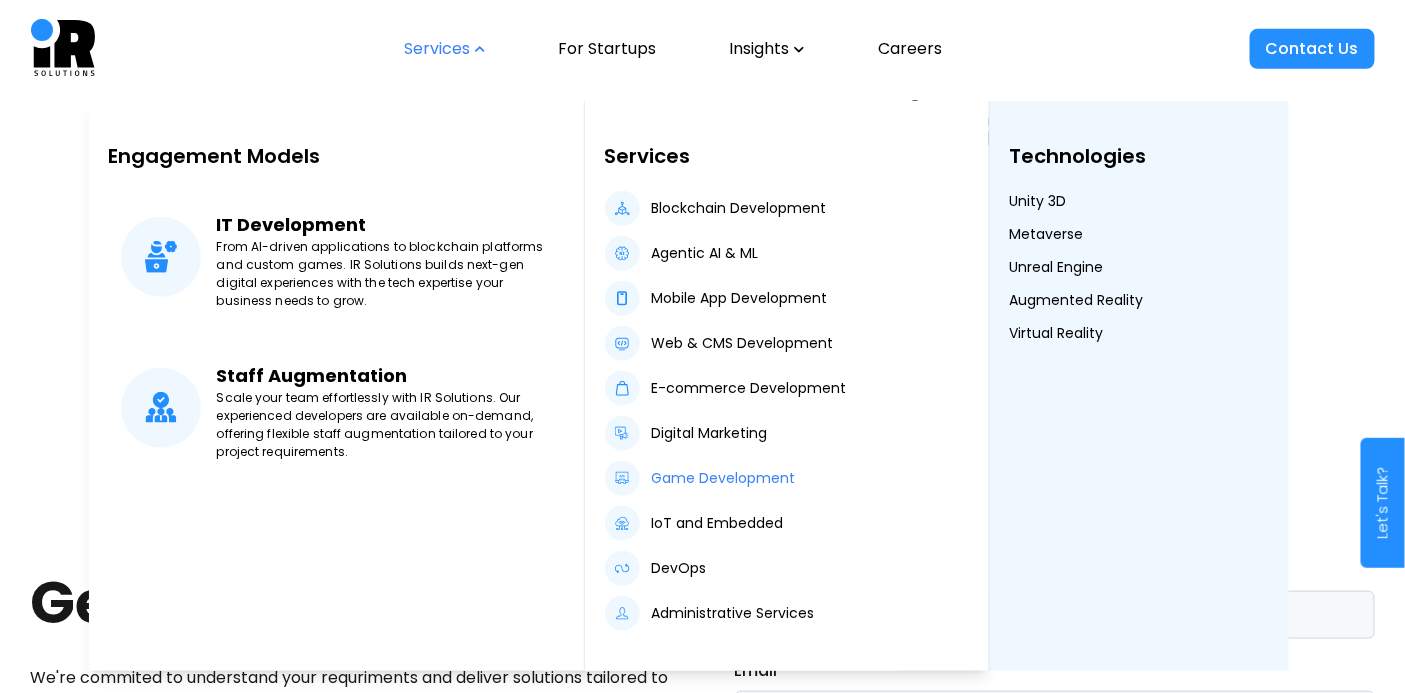 click on "Game Development" at bounding box center (724, 478) 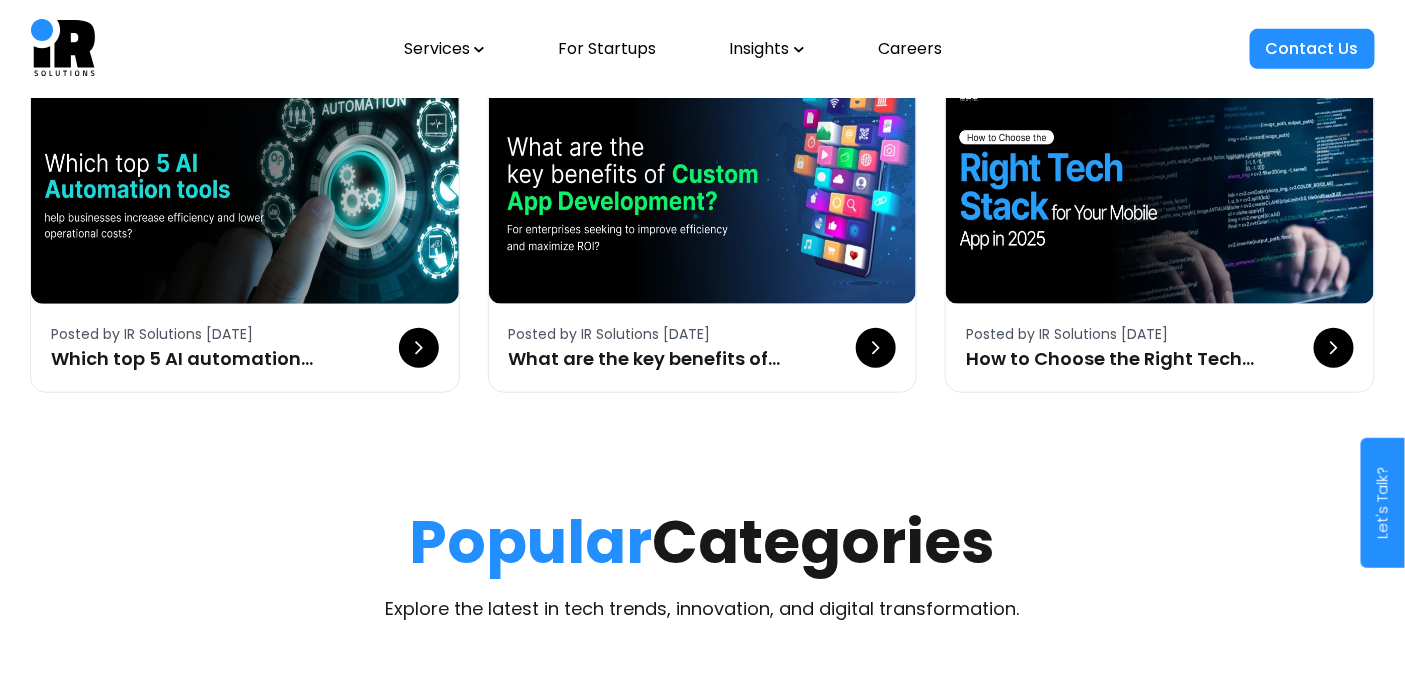 scroll, scrollTop: 0, scrollLeft: 0, axis: both 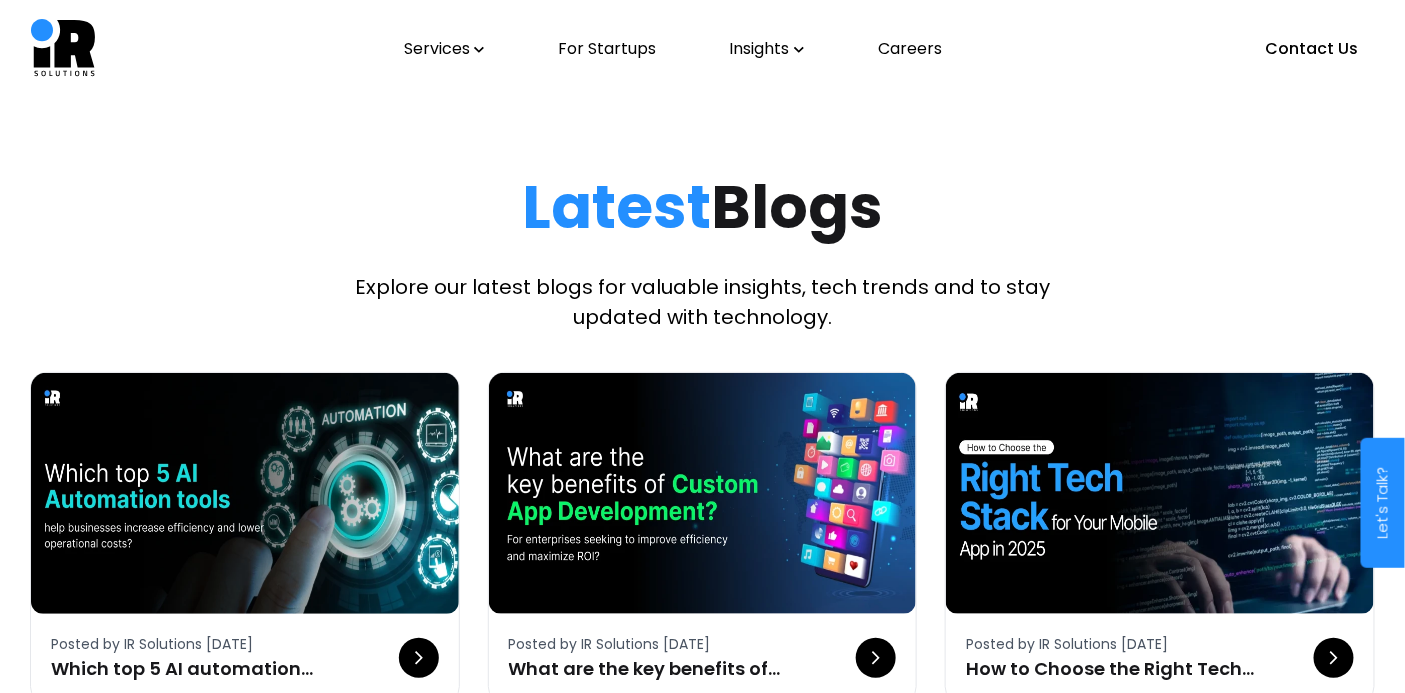 click on "Services" at bounding box center (444, 49) 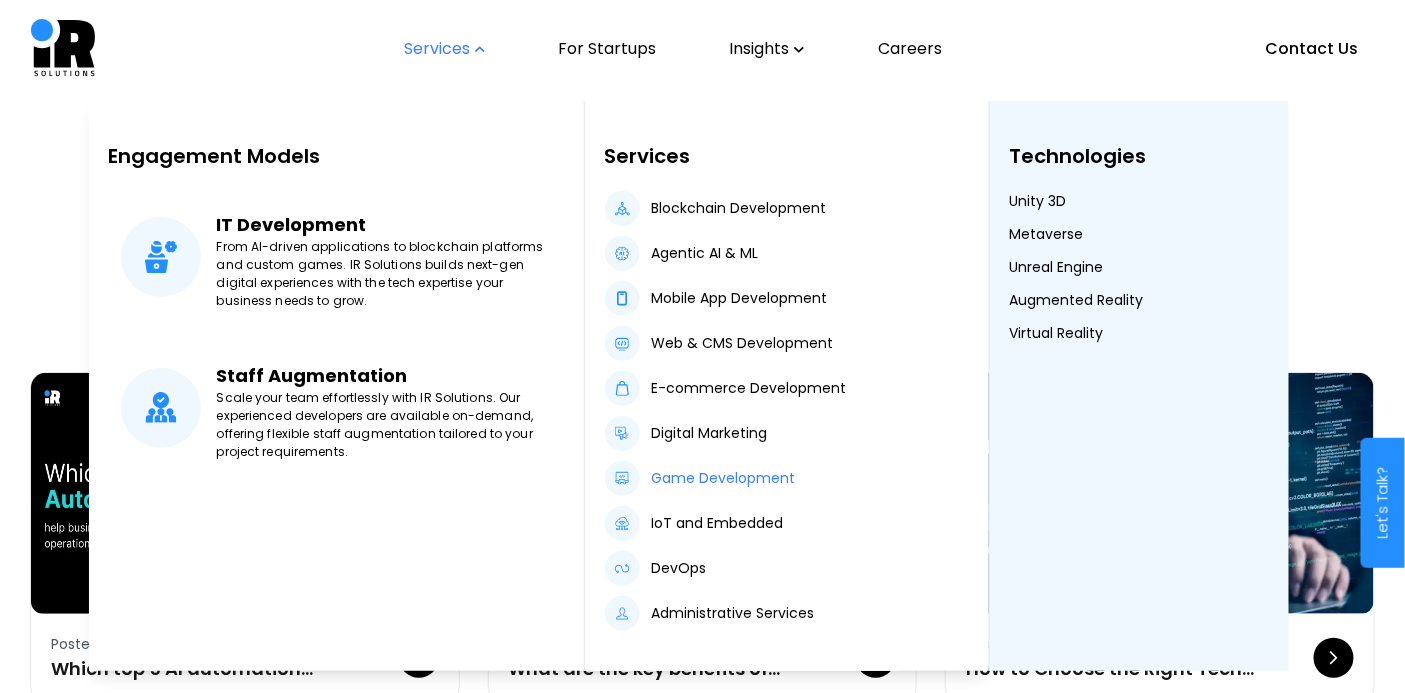 click on "Game Development" at bounding box center (724, 478) 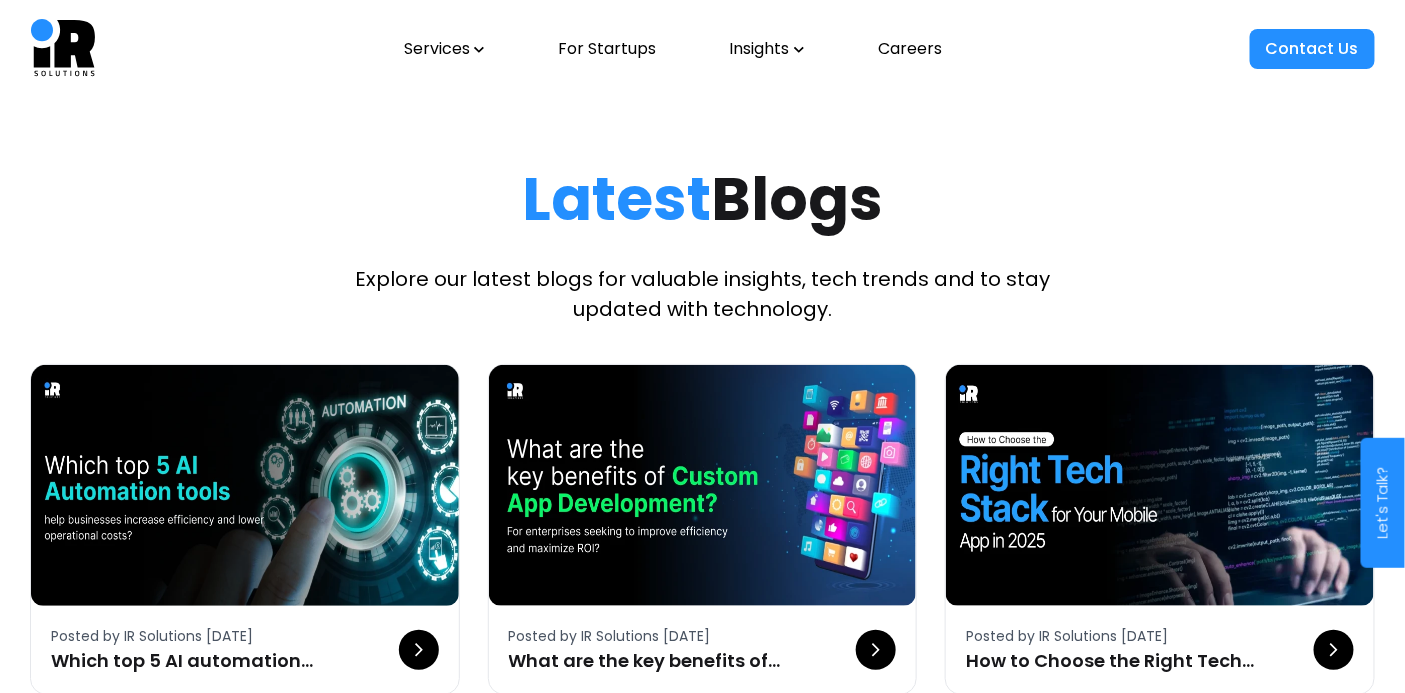 scroll, scrollTop: 0, scrollLeft: 0, axis: both 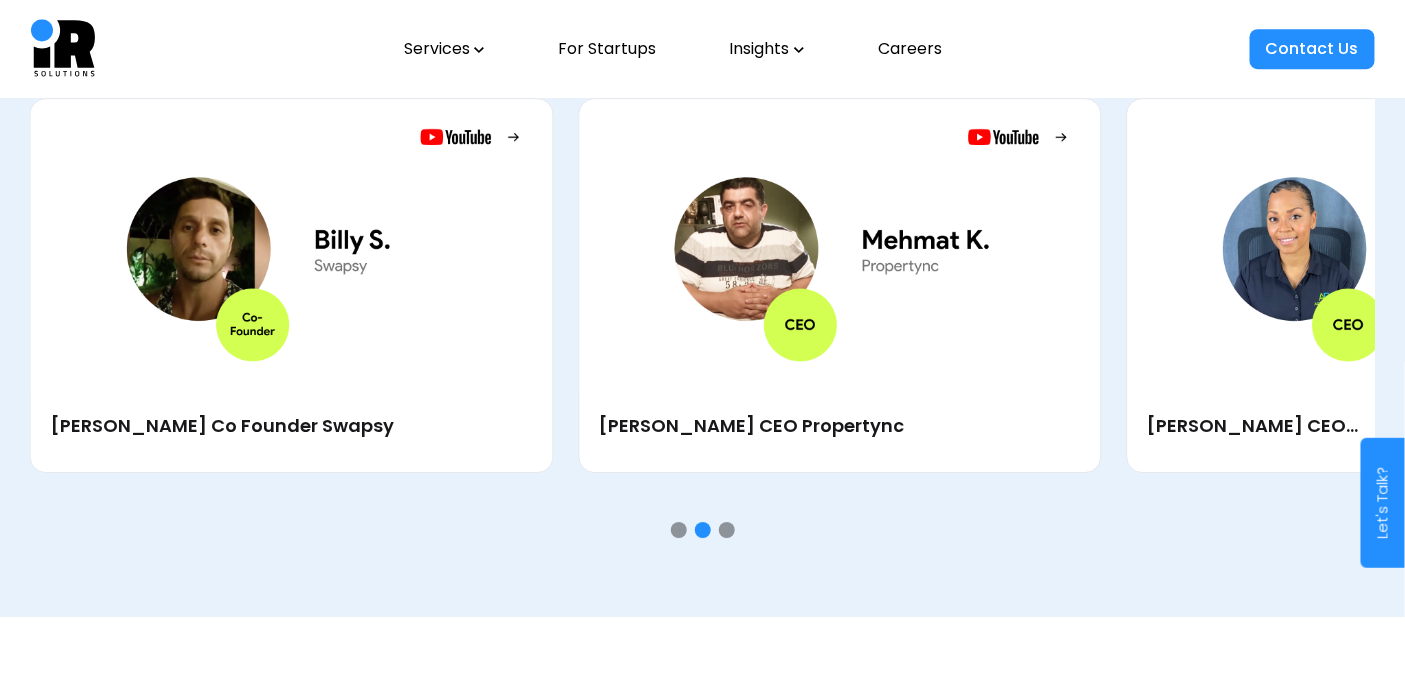 click at bounding box center [839, 245] 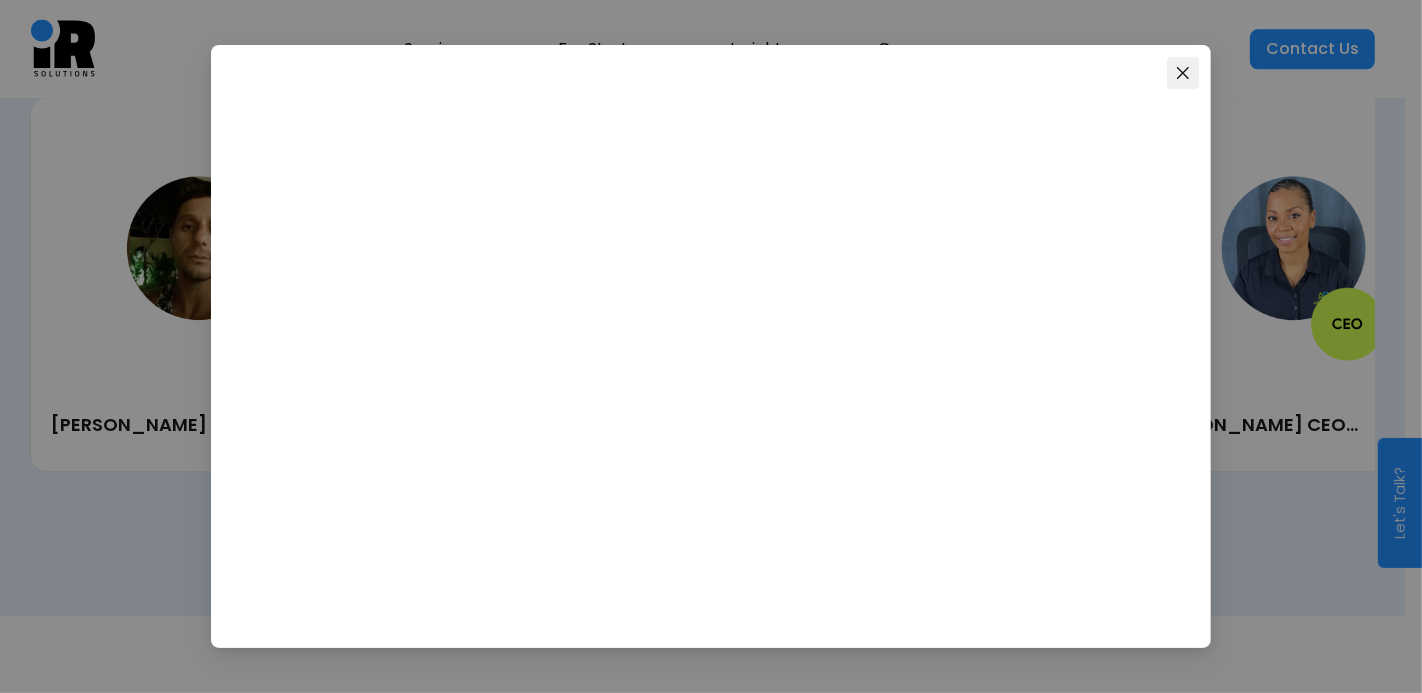 click 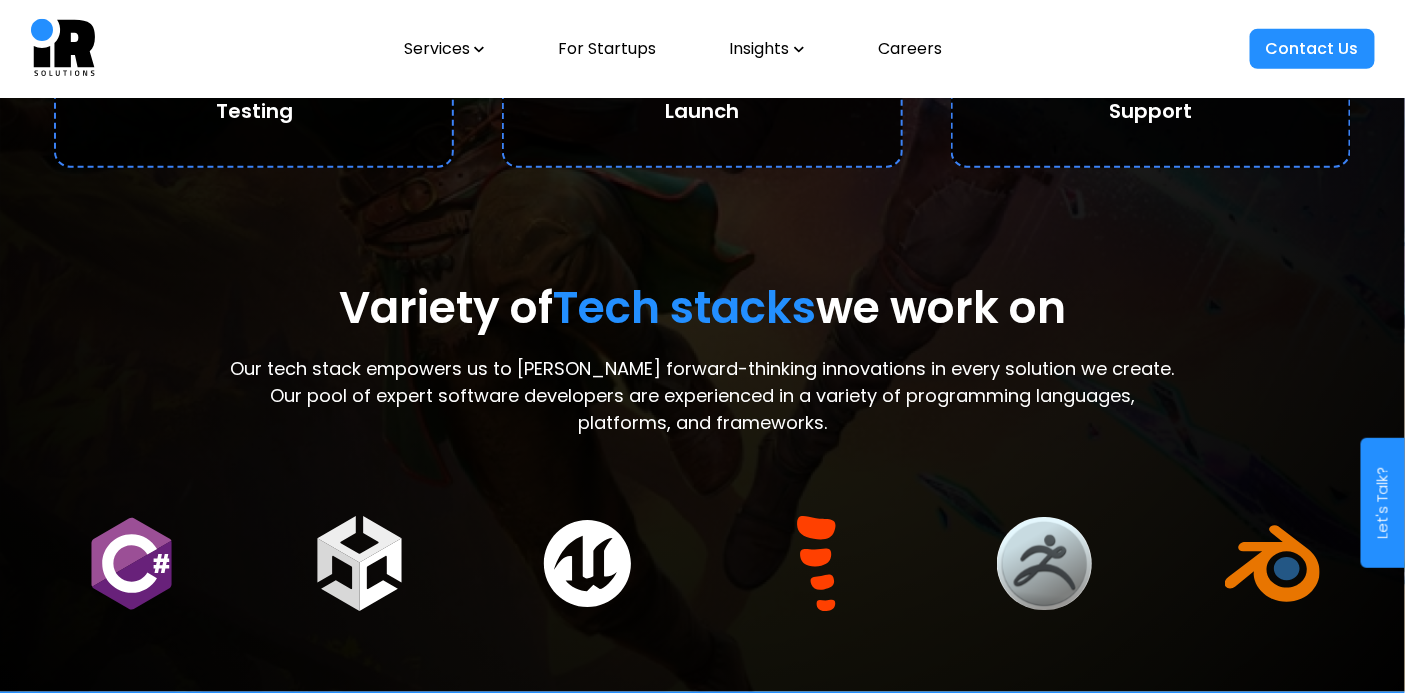 scroll, scrollTop: 3144, scrollLeft: 0, axis: vertical 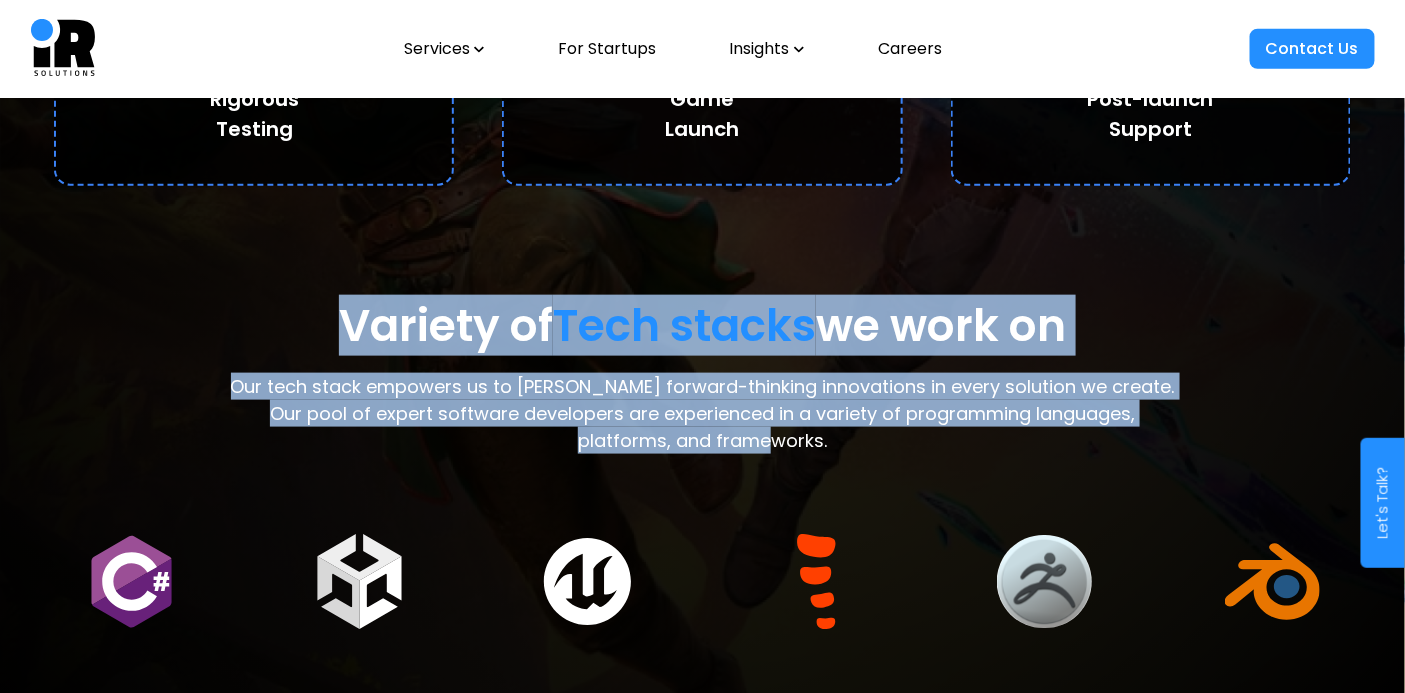 drag, startPoint x: 306, startPoint y: 316, endPoint x: 797, endPoint y: 445, distance: 507.66327 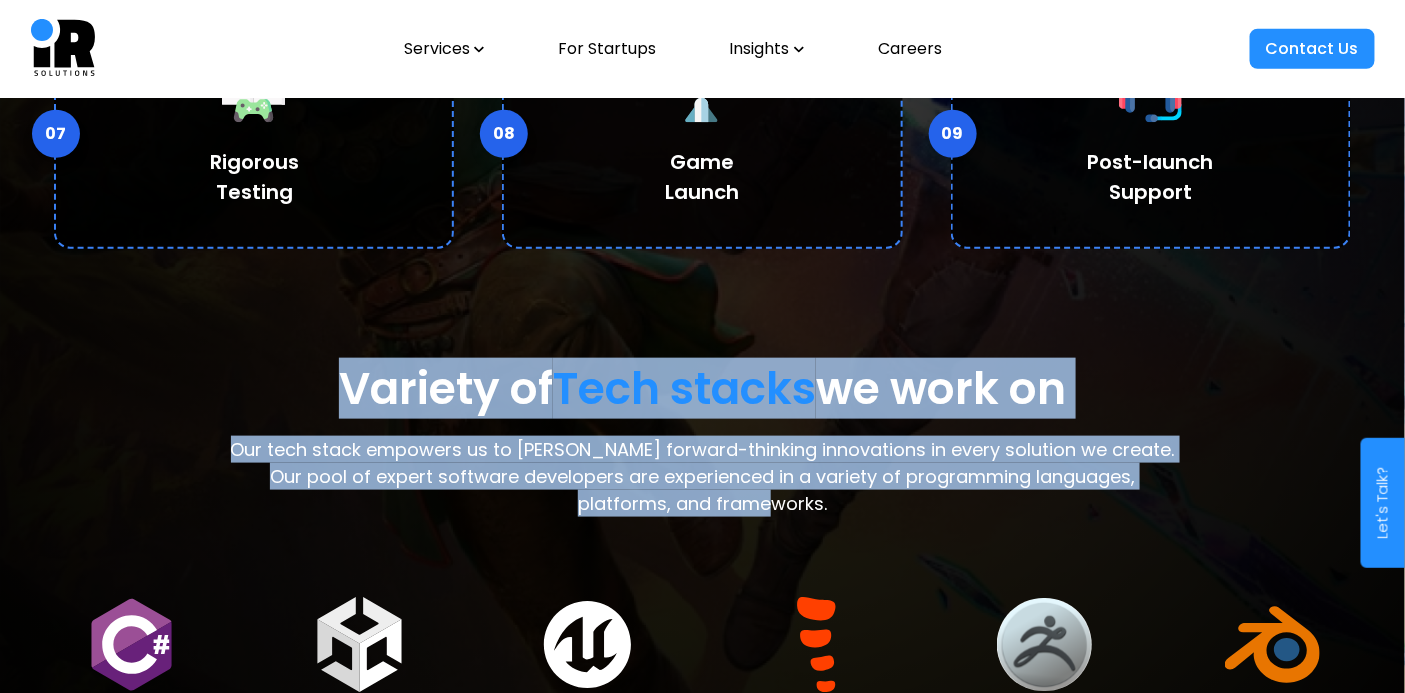 scroll, scrollTop: 3083, scrollLeft: 0, axis: vertical 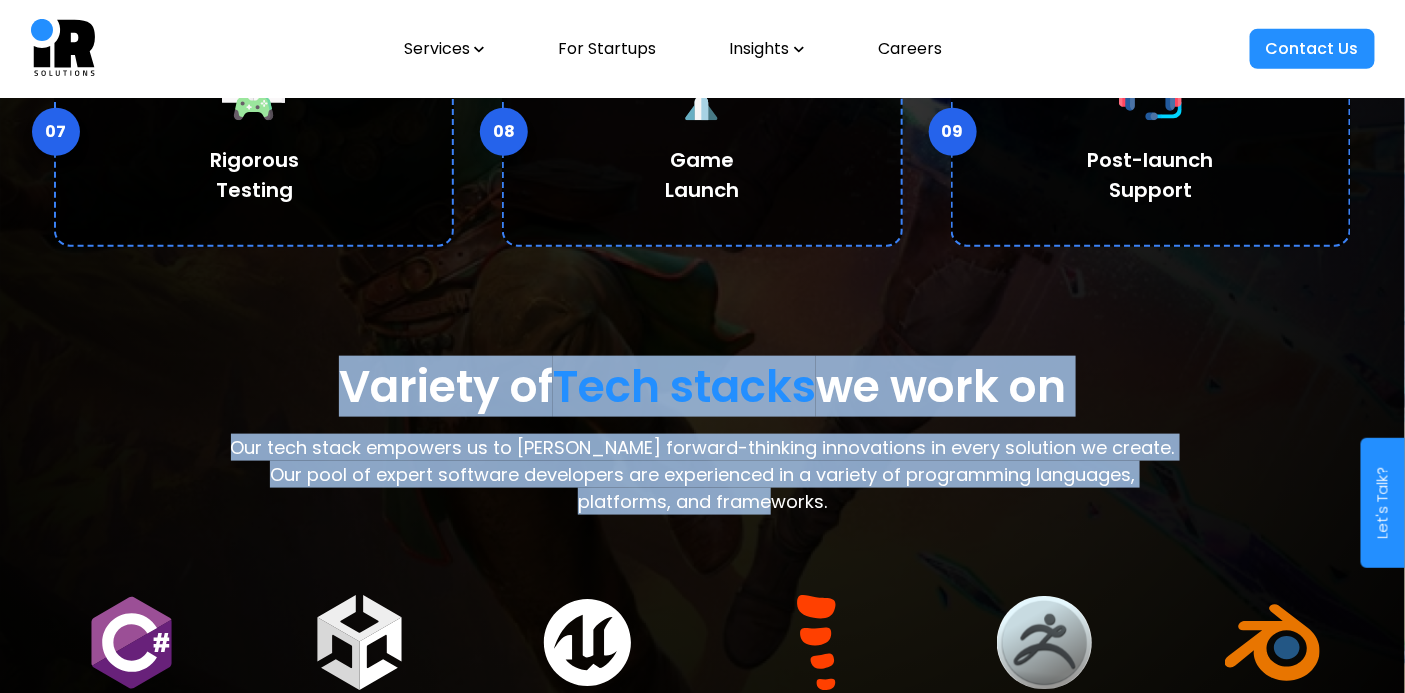 click on "Services" at bounding box center [444, 49] 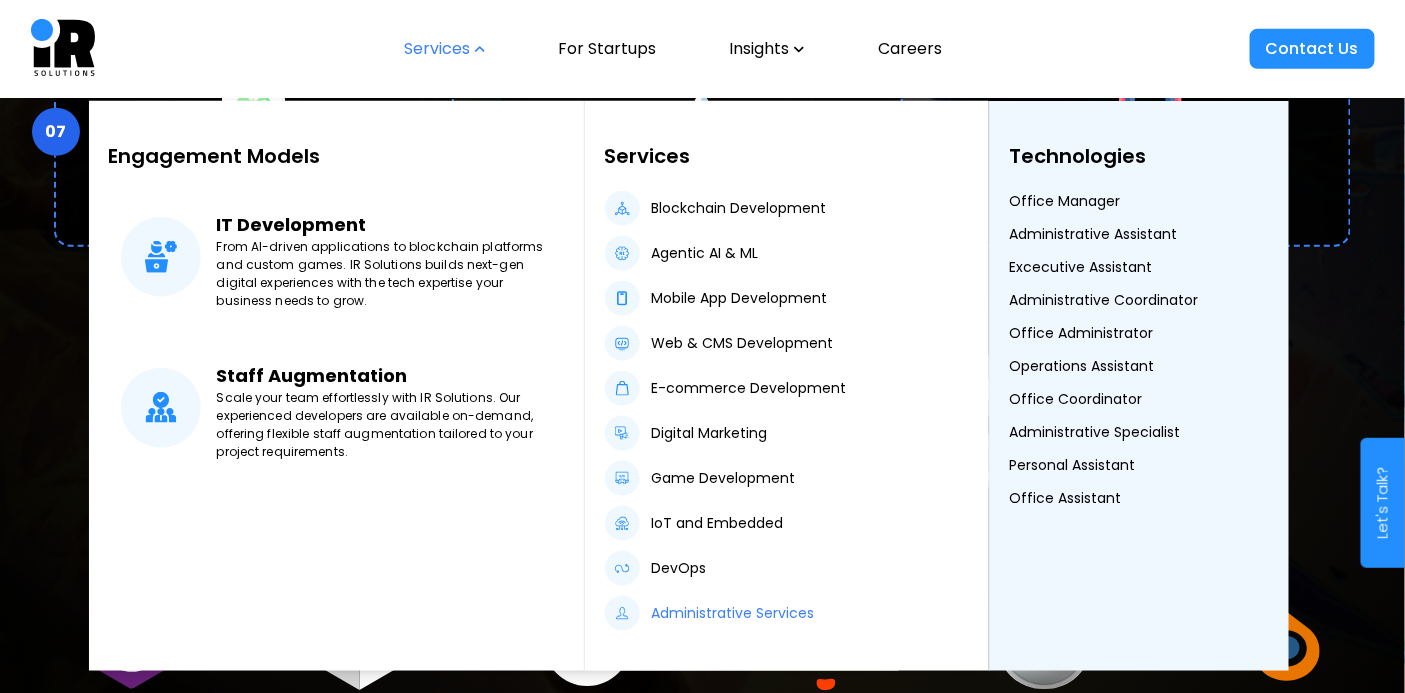 click on "Administrative Services" at bounding box center [733, 613] 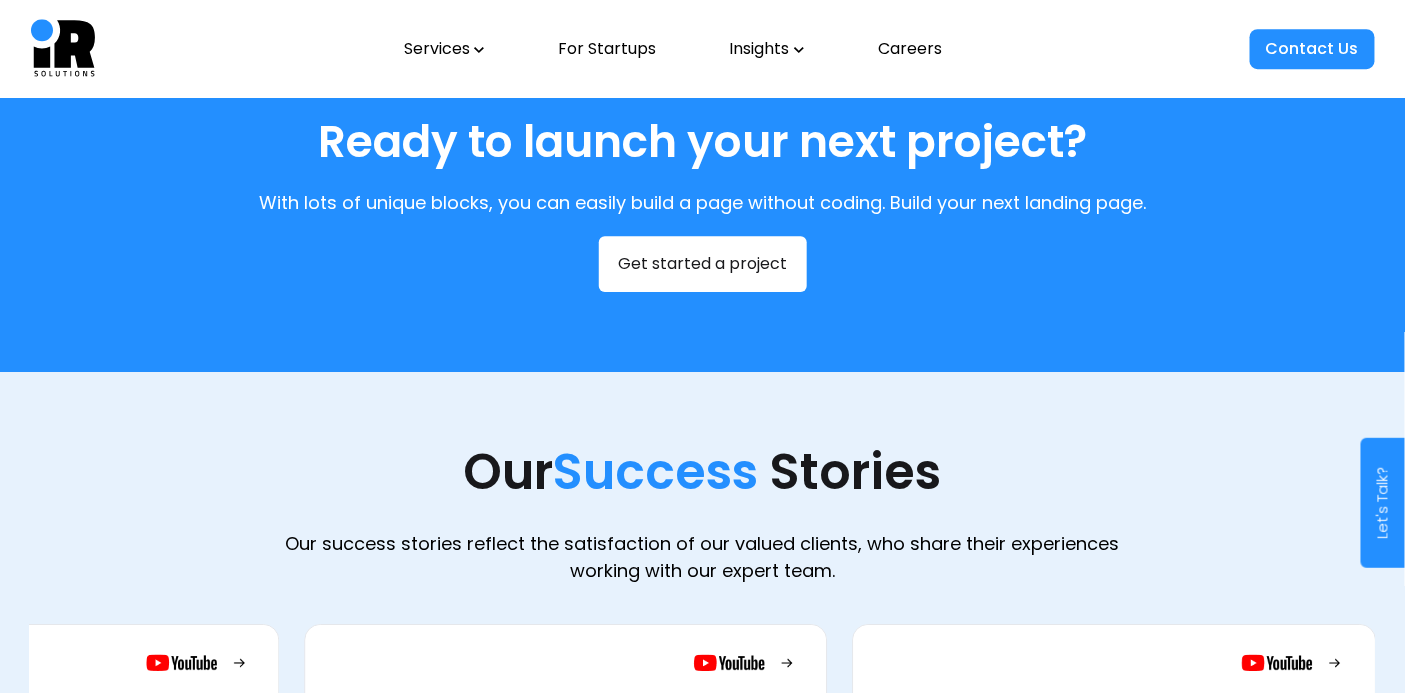 scroll, scrollTop: 4382, scrollLeft: 0, axis: vertical 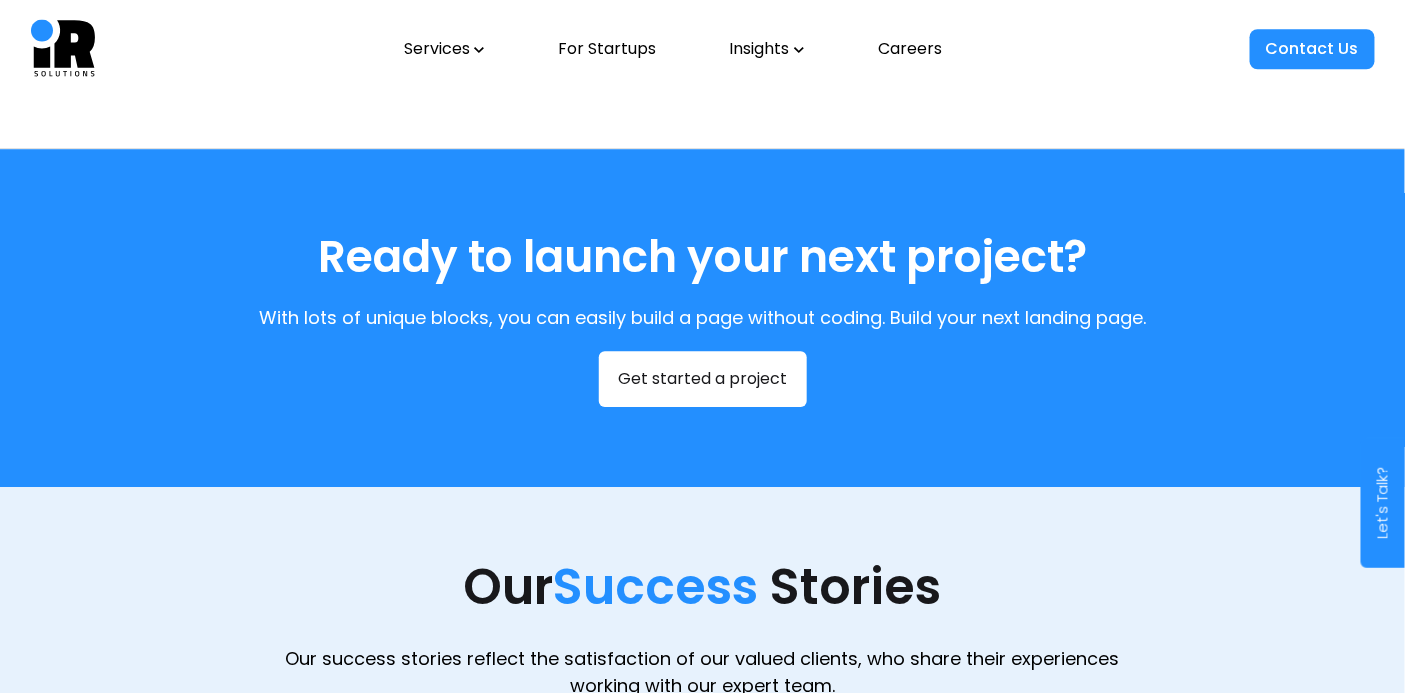 click on "Services For Startups Insights Careers Contact Us" at bounding box center (702, 49) 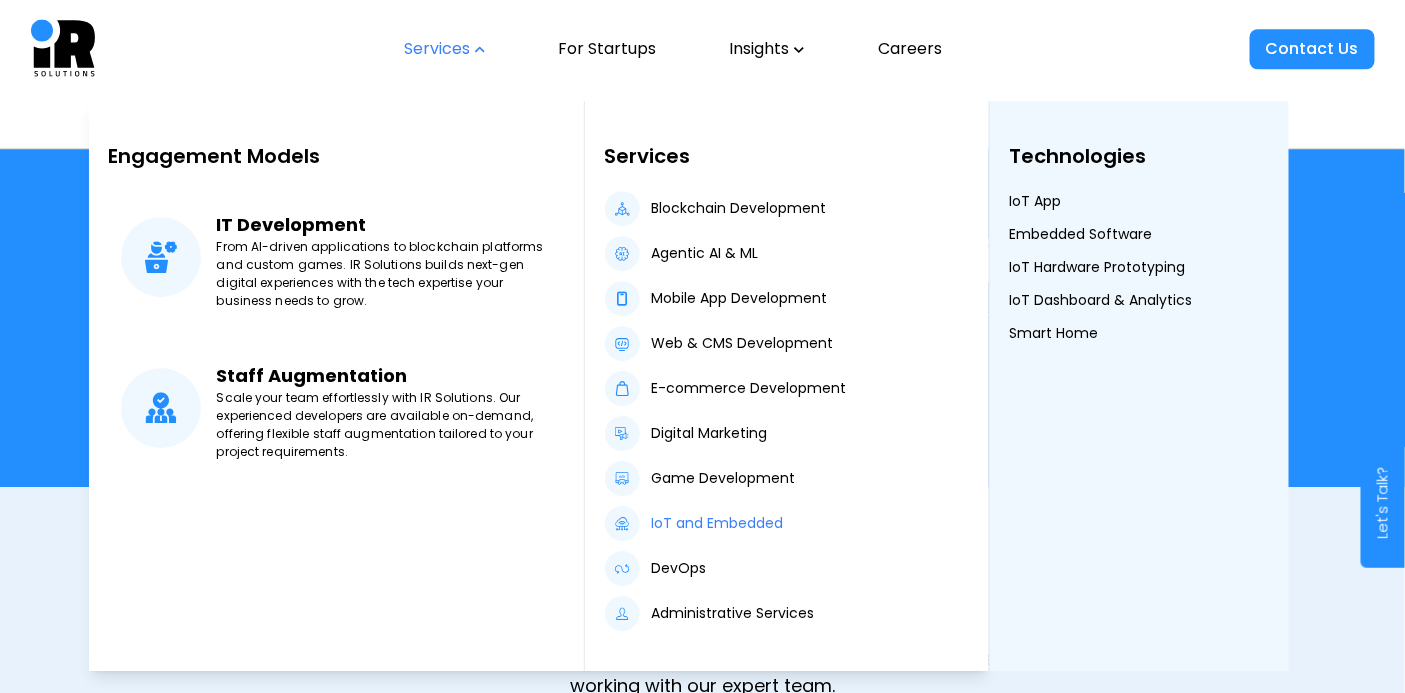 click on "IoT and Embedded" at bounding box center (718, 523) 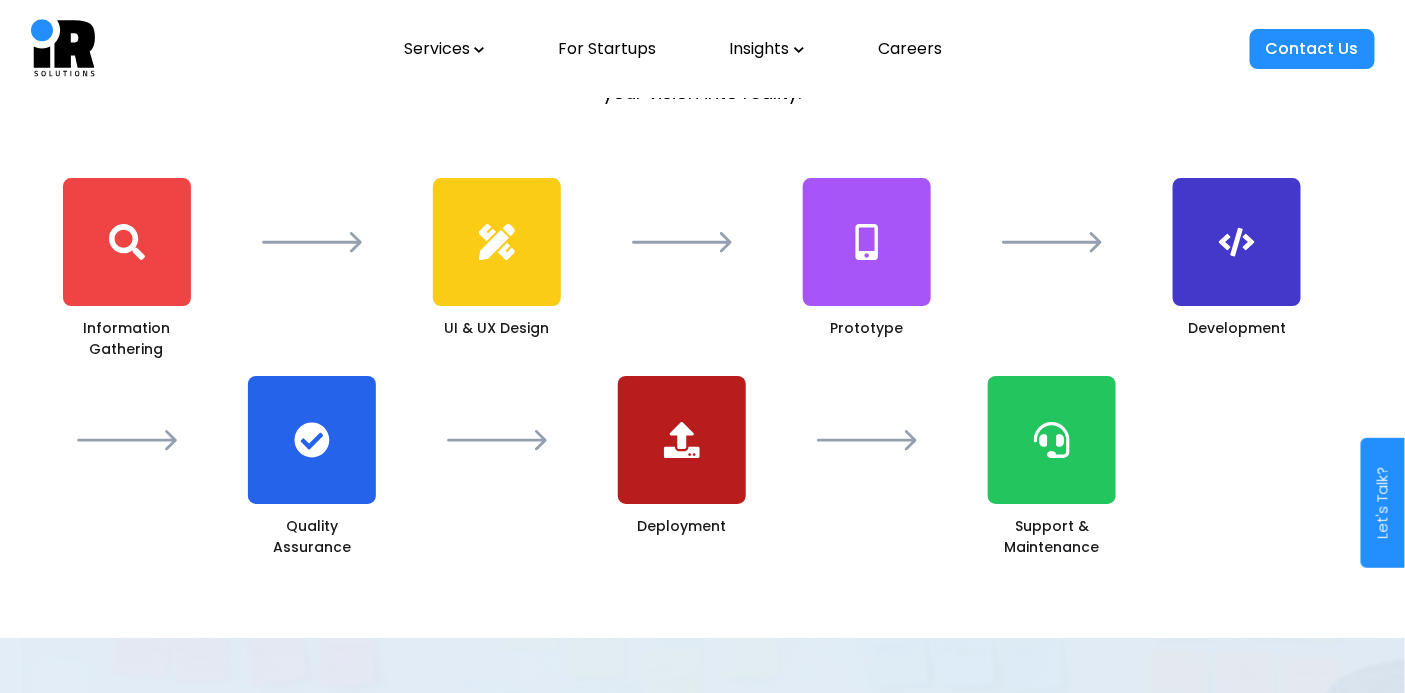scroll, scrollTop: 2214, scrollLeft: 0, axis: vertical 